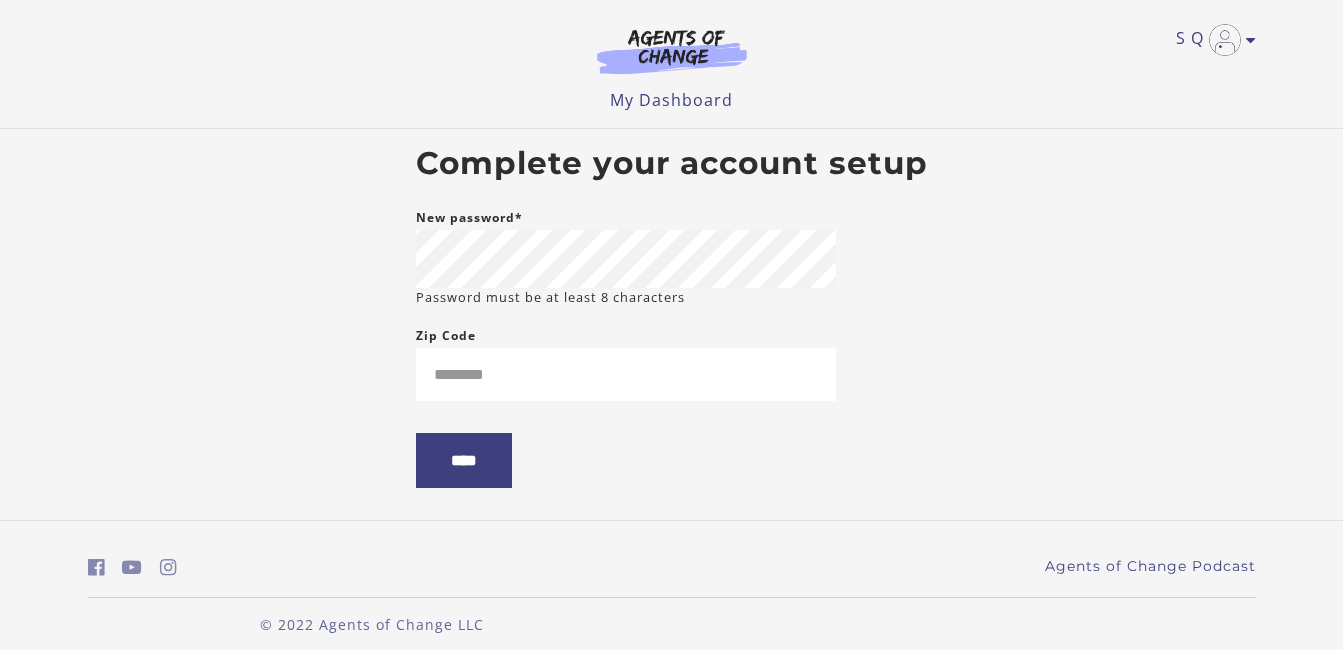 scroll, scrollTop: 0, scrollLeft: 0, axis: both 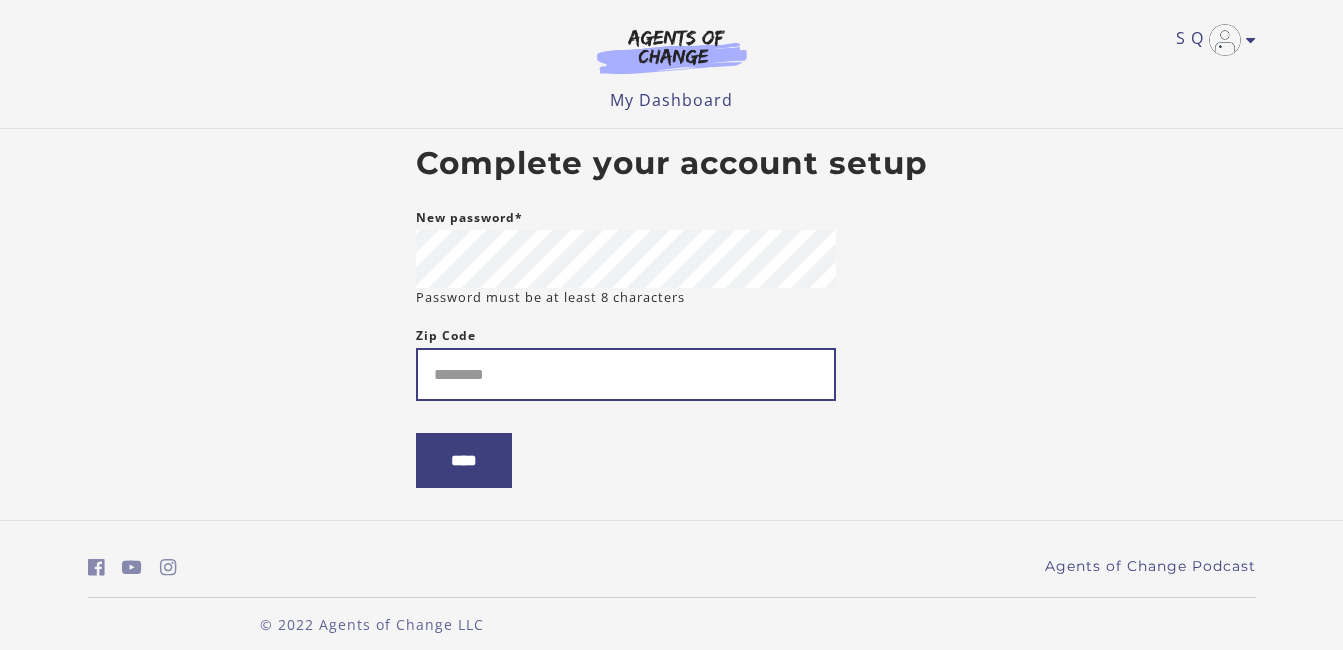 click on "Zip Code" at bounding box center [626, 374] 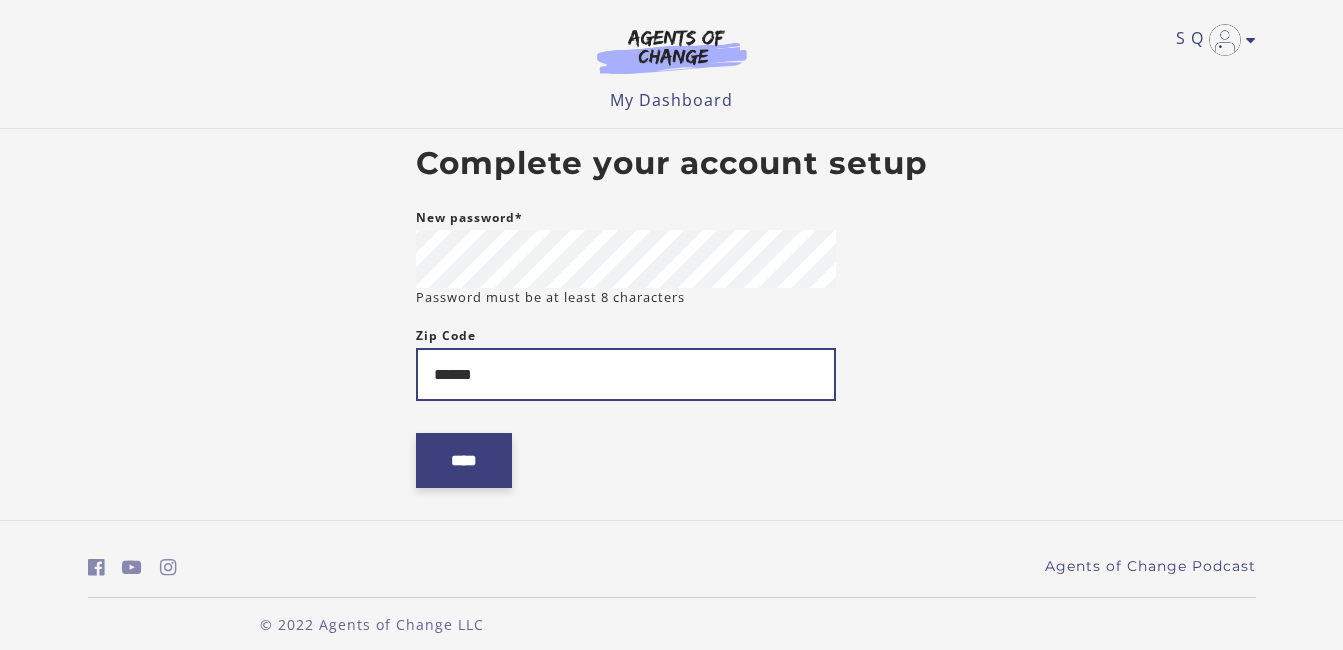 type on "******" 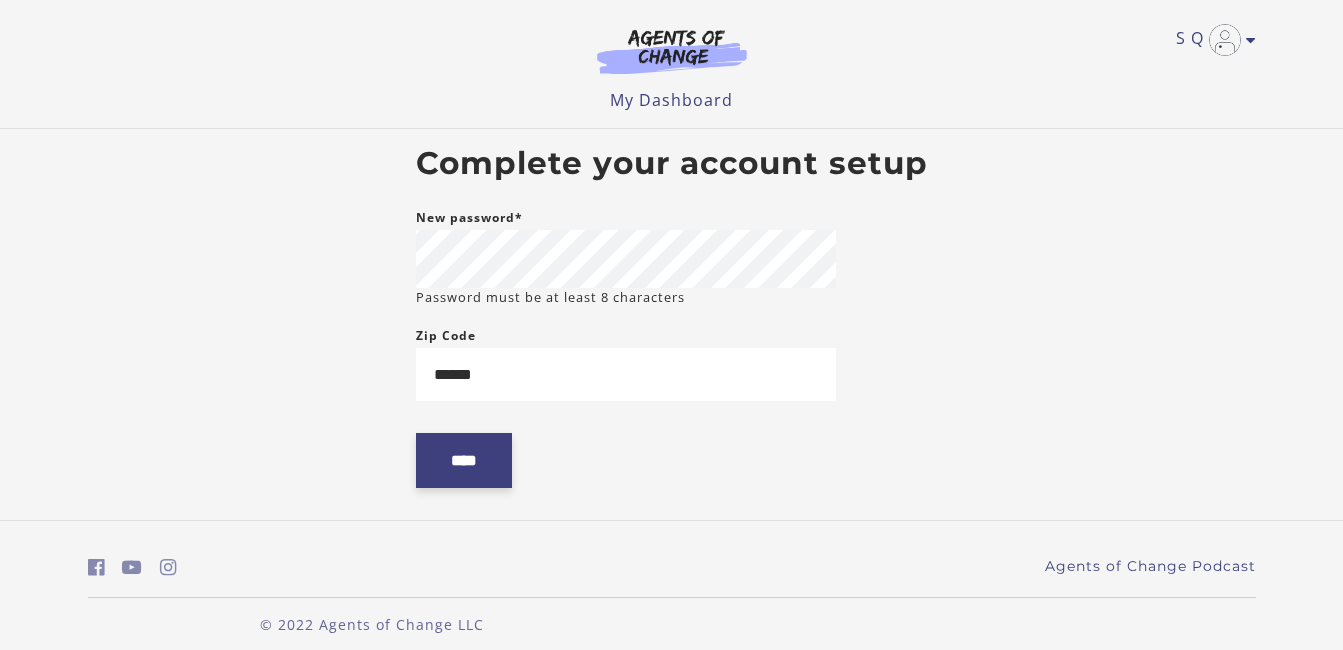 click on "****" at bounding box center (464, 460) 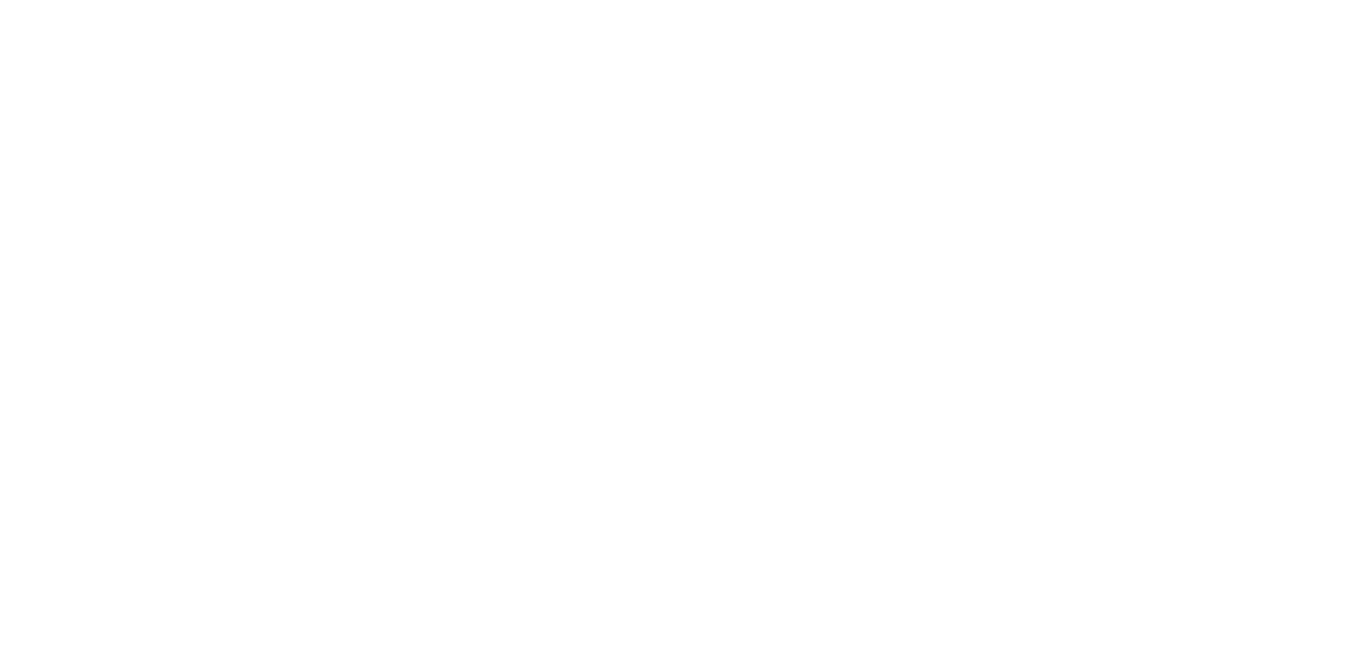 scroll, scrollTop: 0, scrollLeft: 0, axis: both 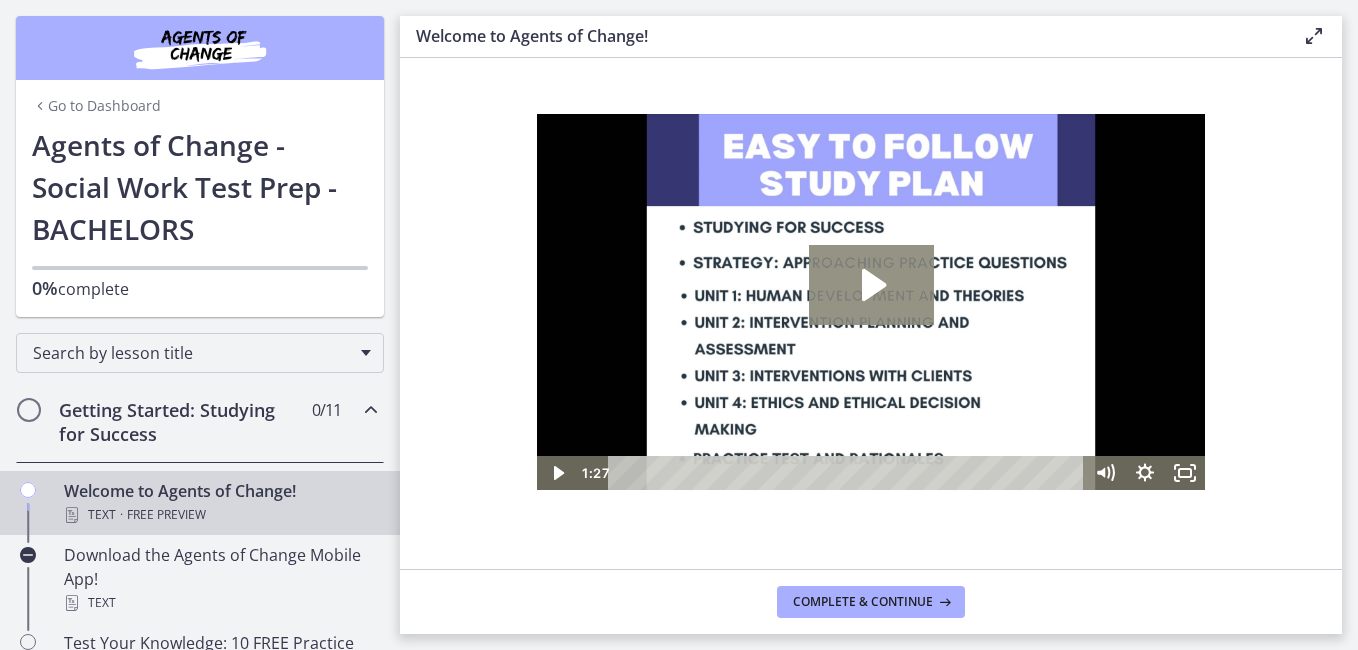 click 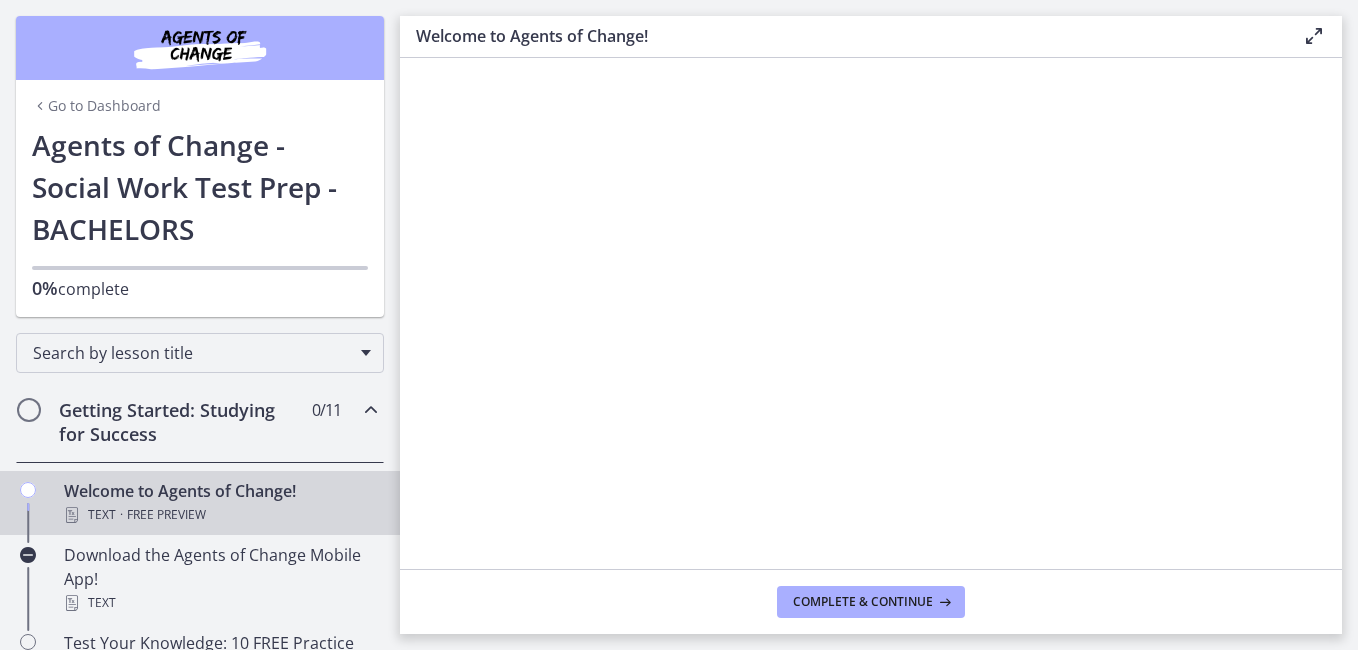 type 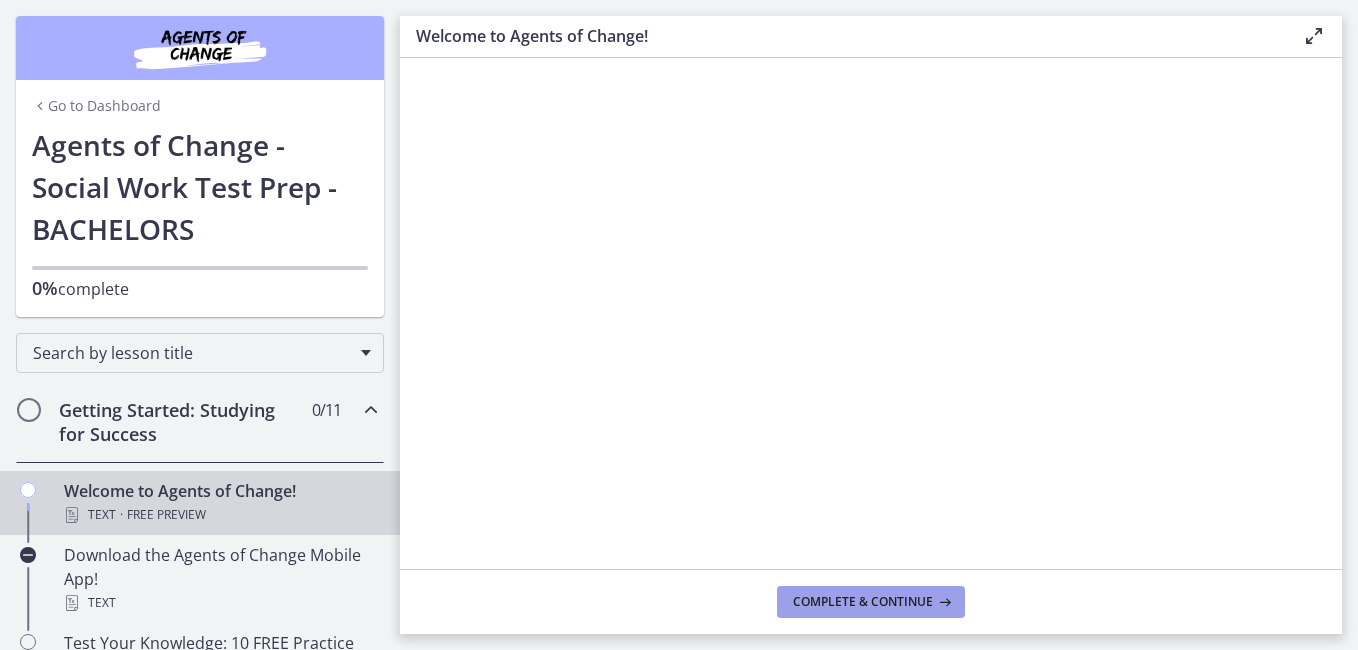 click on "Complete & continue" at bounding box center (863, 602) 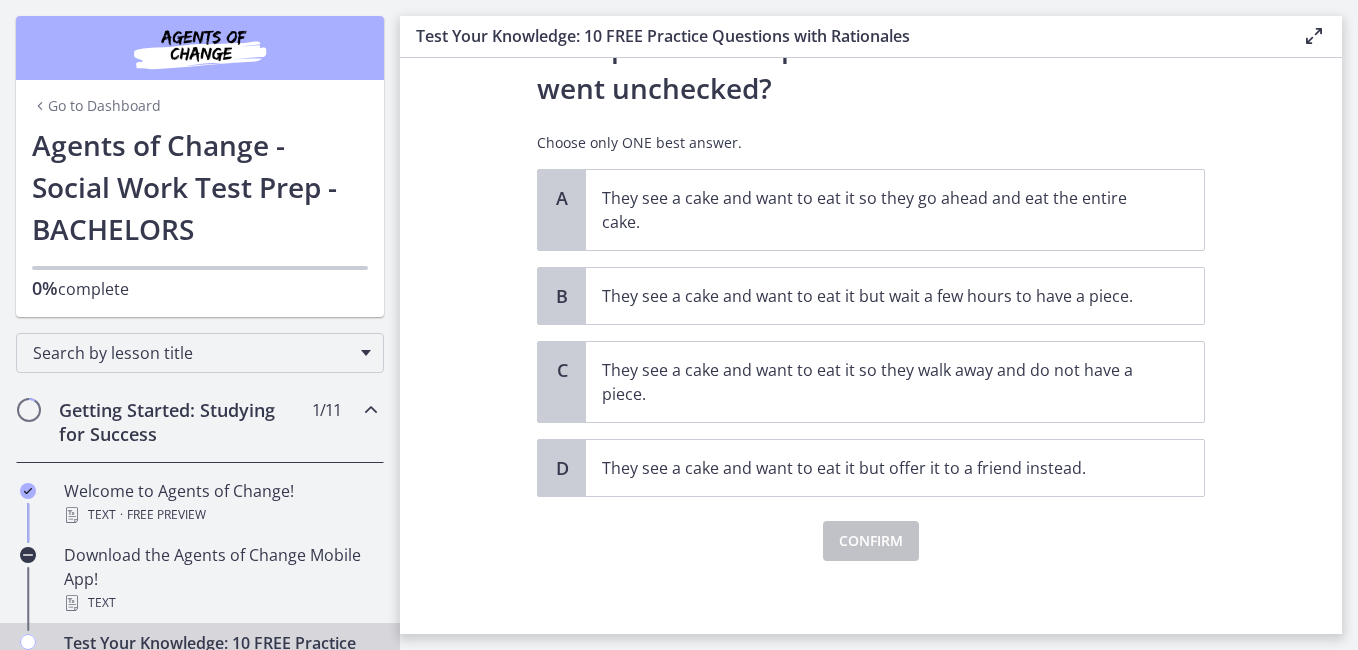 scroll, scrollTop: 146, scrollLeft: 0, axis: vertical 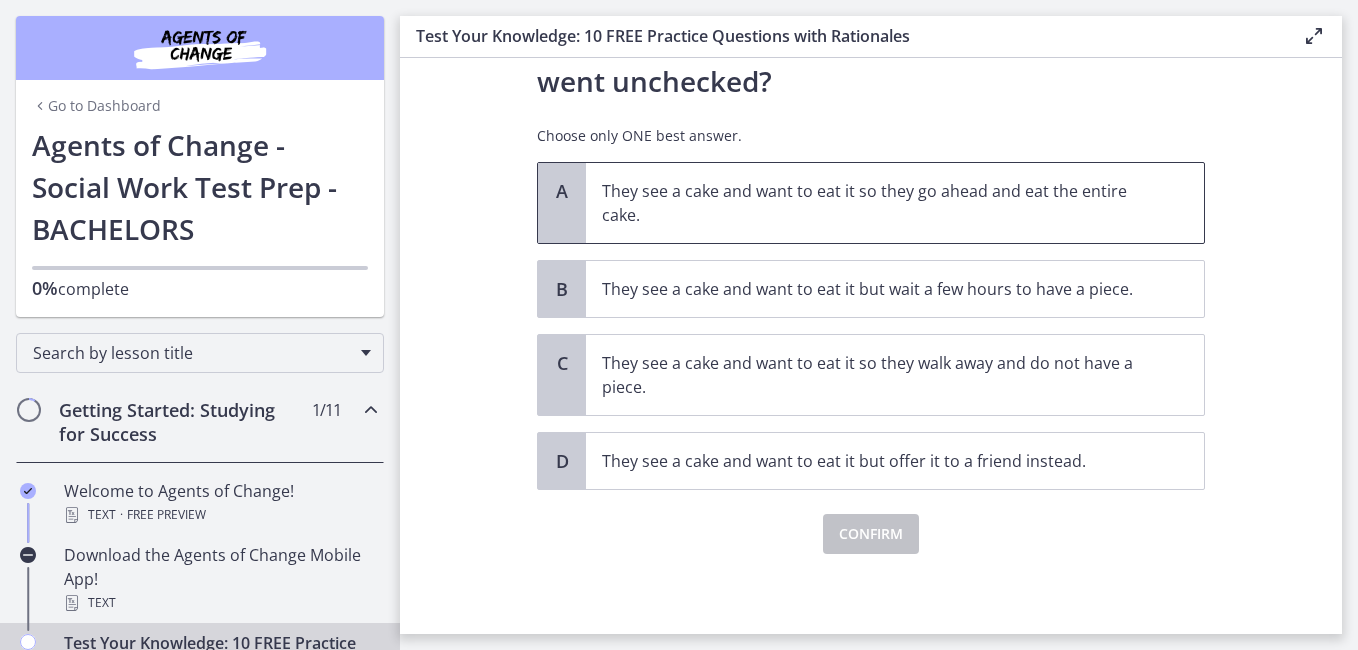 click on "They see a cake and want to eat it so they go ahead and eat the entire cake." at bounding box center (875, 203) 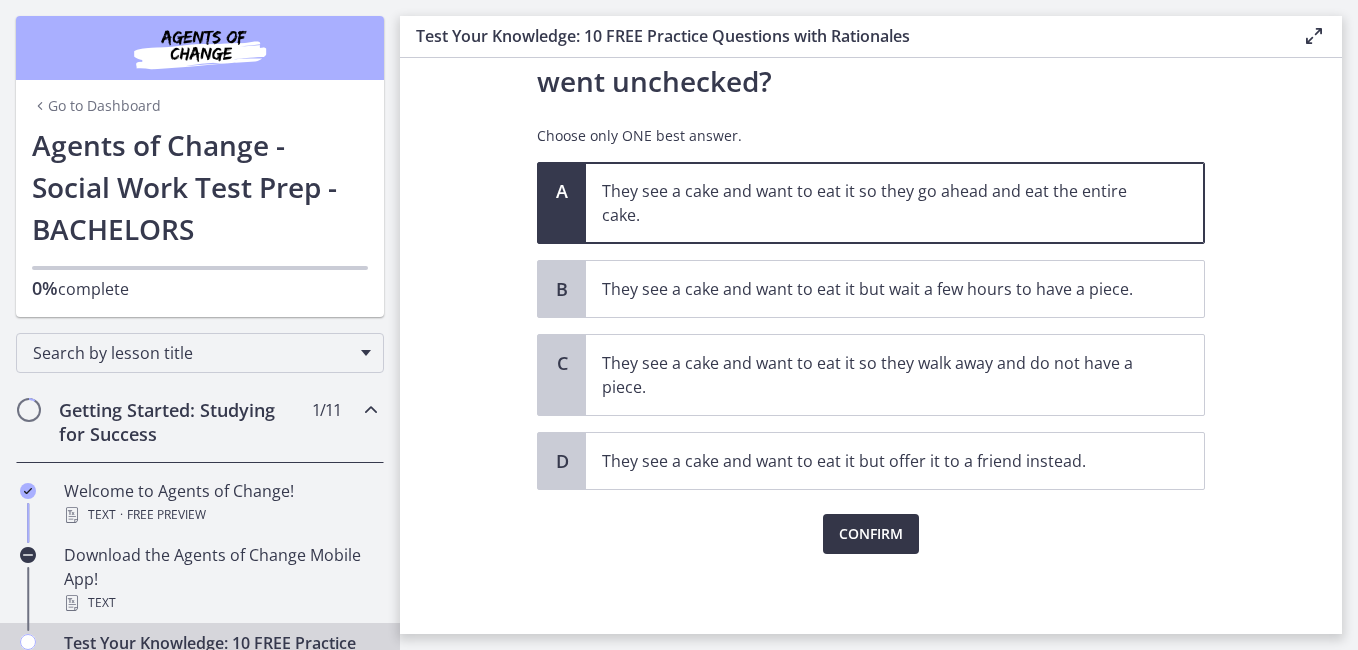 click on "Confirm" at bounding box center (871, 534) 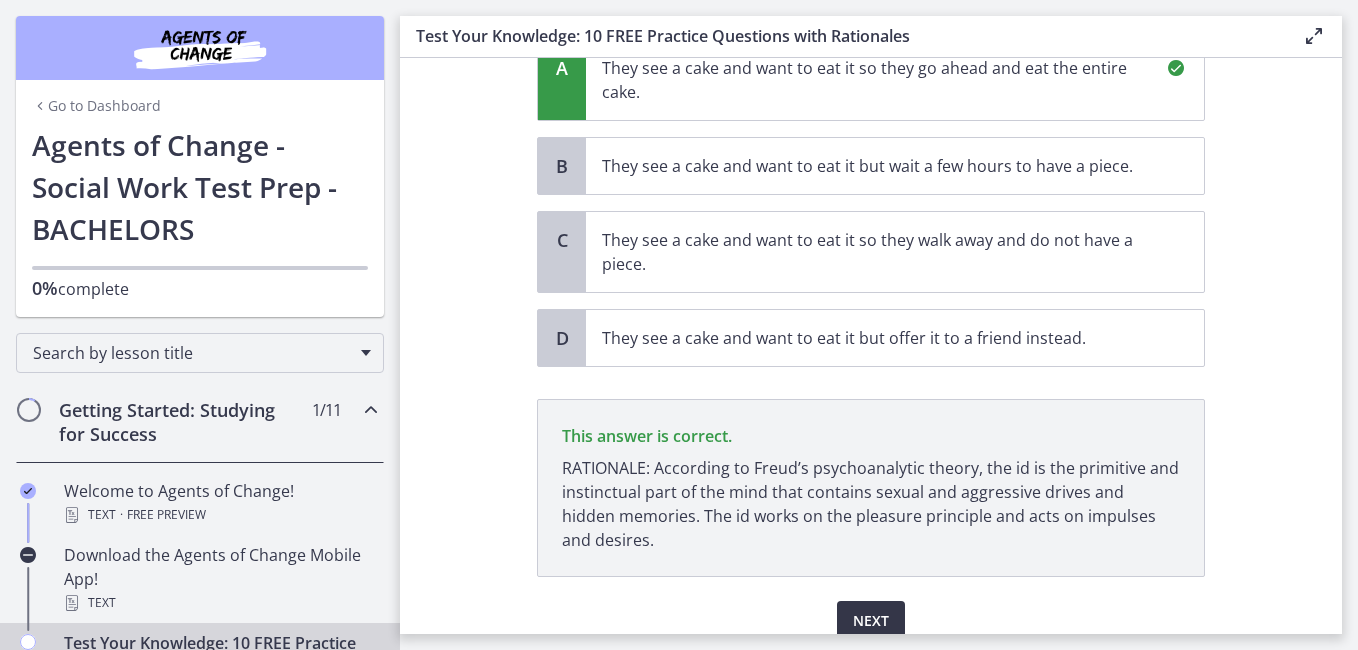 scroll, scrollTop: 356, scrollLeft: 0, axis: vertical 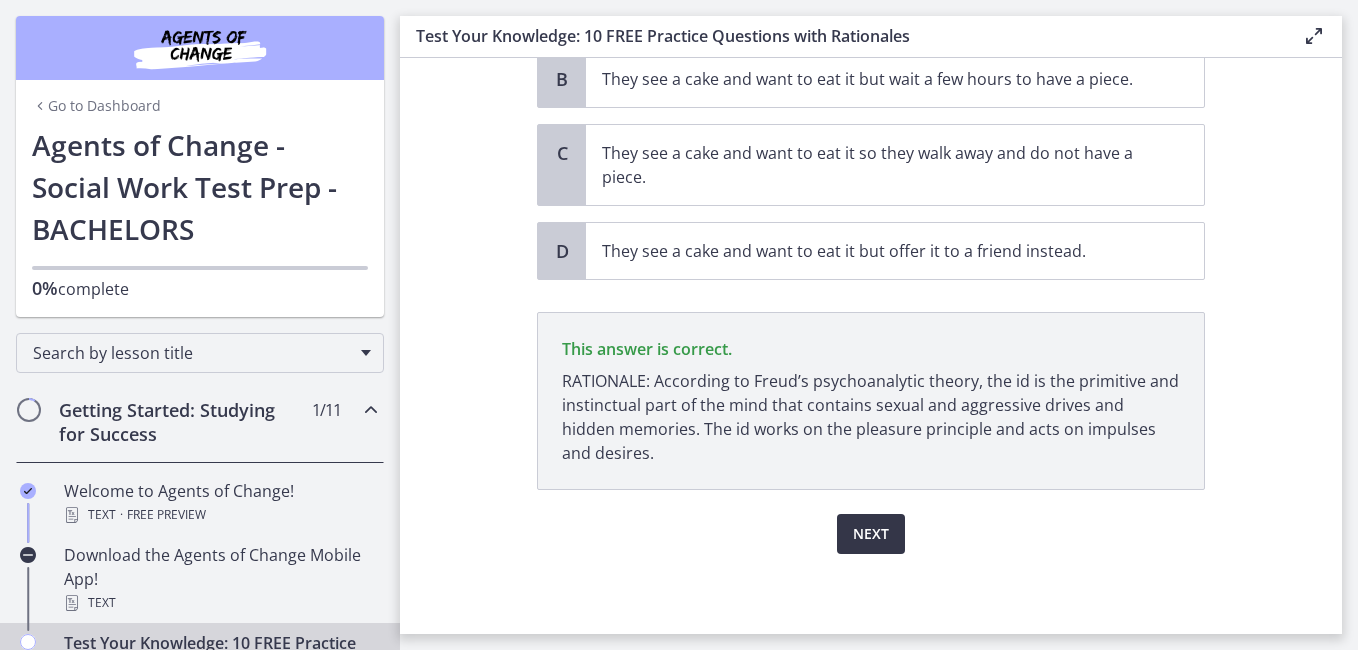 click on "Next" at bounding box center [871, 534] 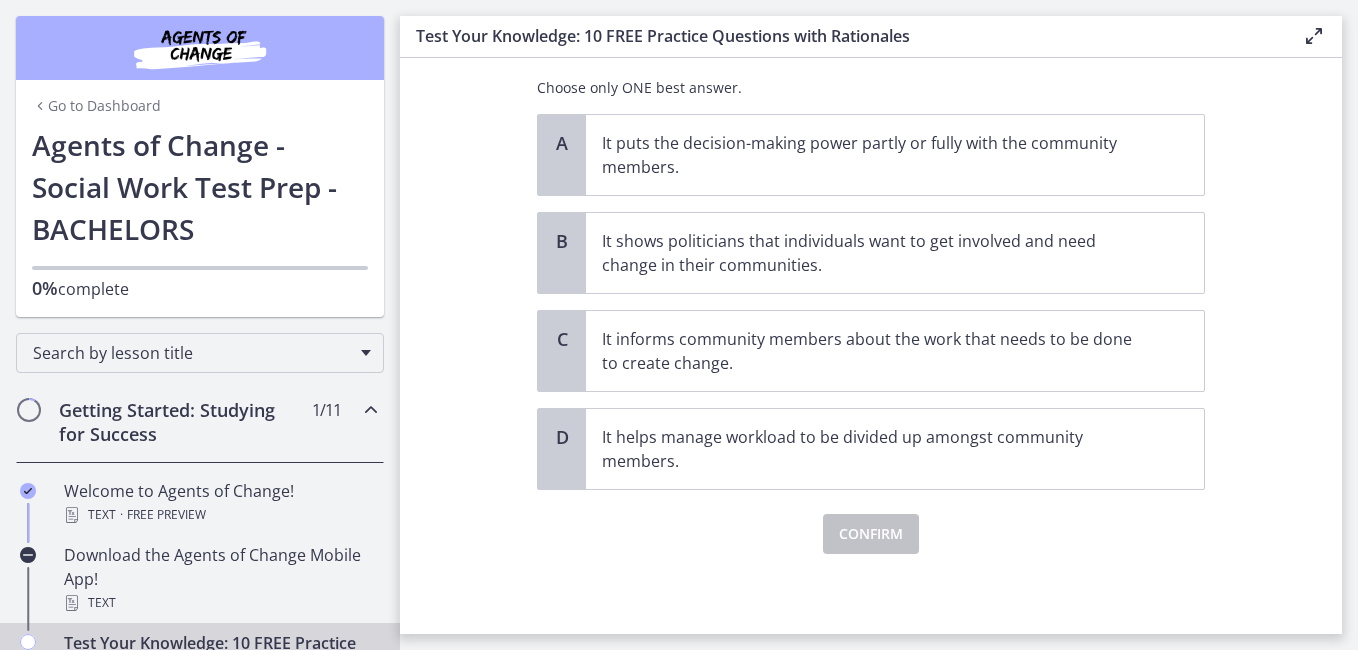 scroll, scrollTop: 0, scrollLeft: 0, axis: both 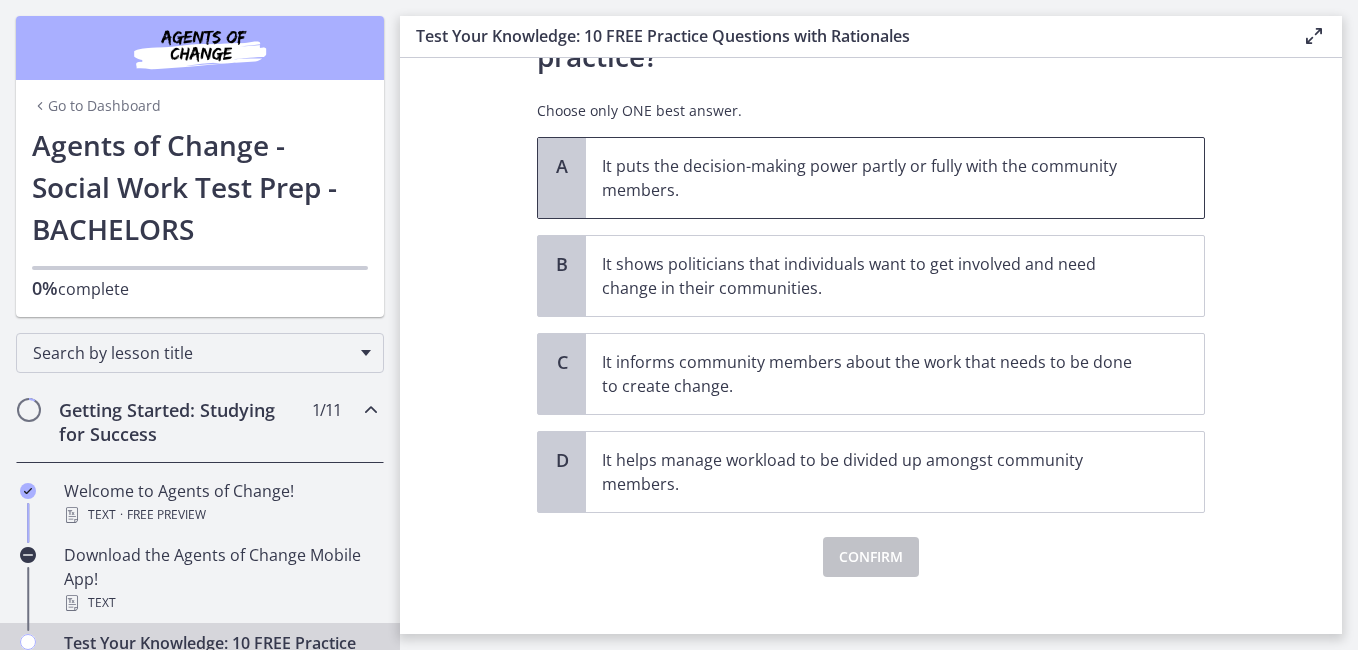 click on "It puts the decision-making power partly or fully with the community members." at bounding box center [875, 178] 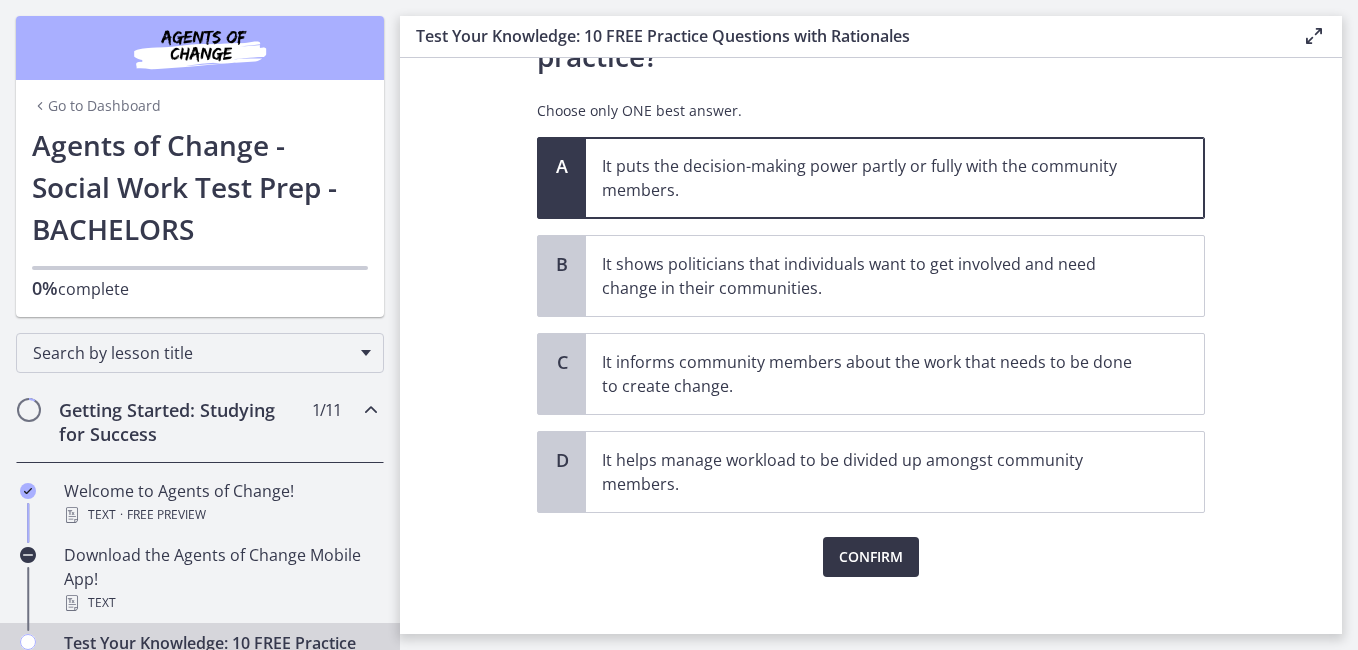 click on "Confirm" at bounding box center (871, 557) 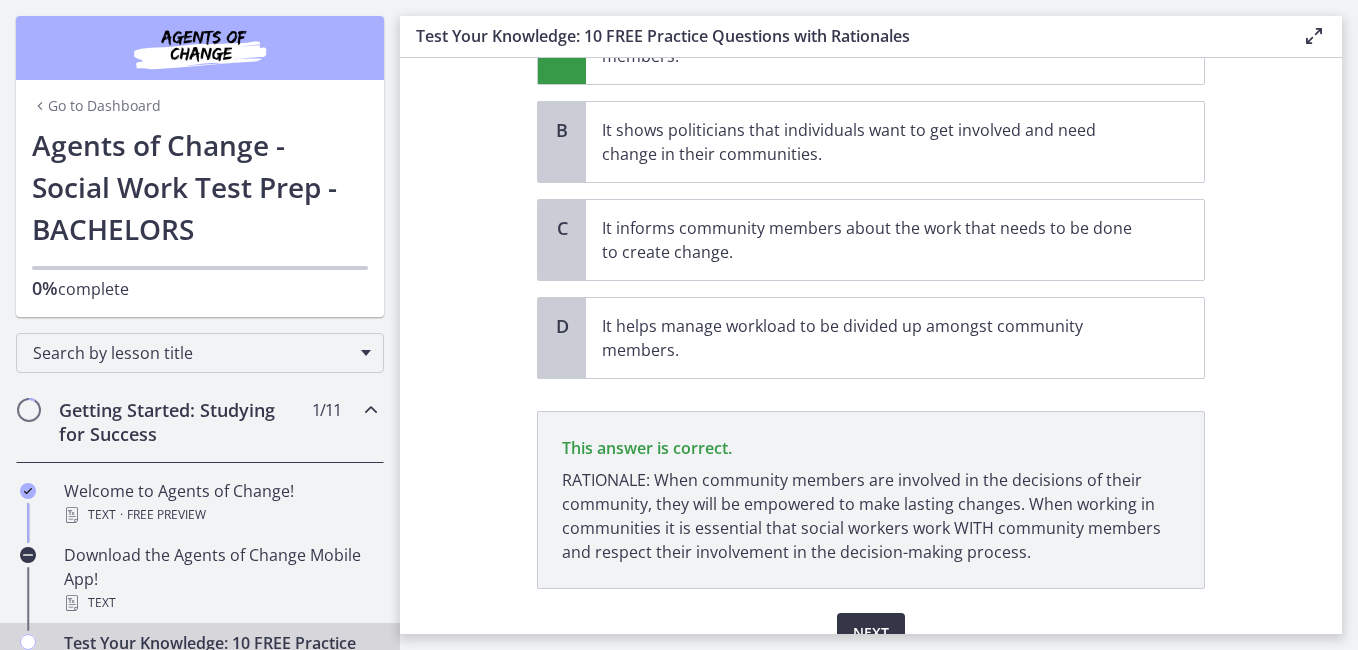 scroll, scrollTop: 404, scrollLeft: 0, axis: vertical 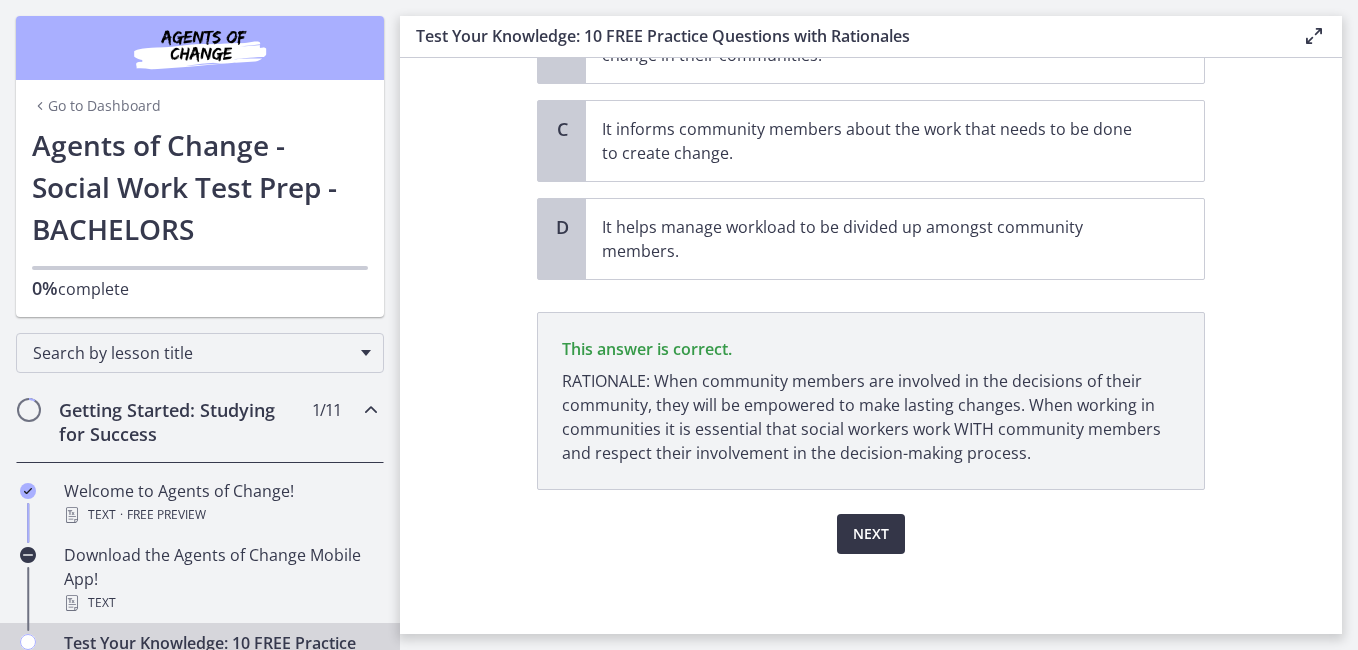 click on "Next" at bounding box center [871, 534] 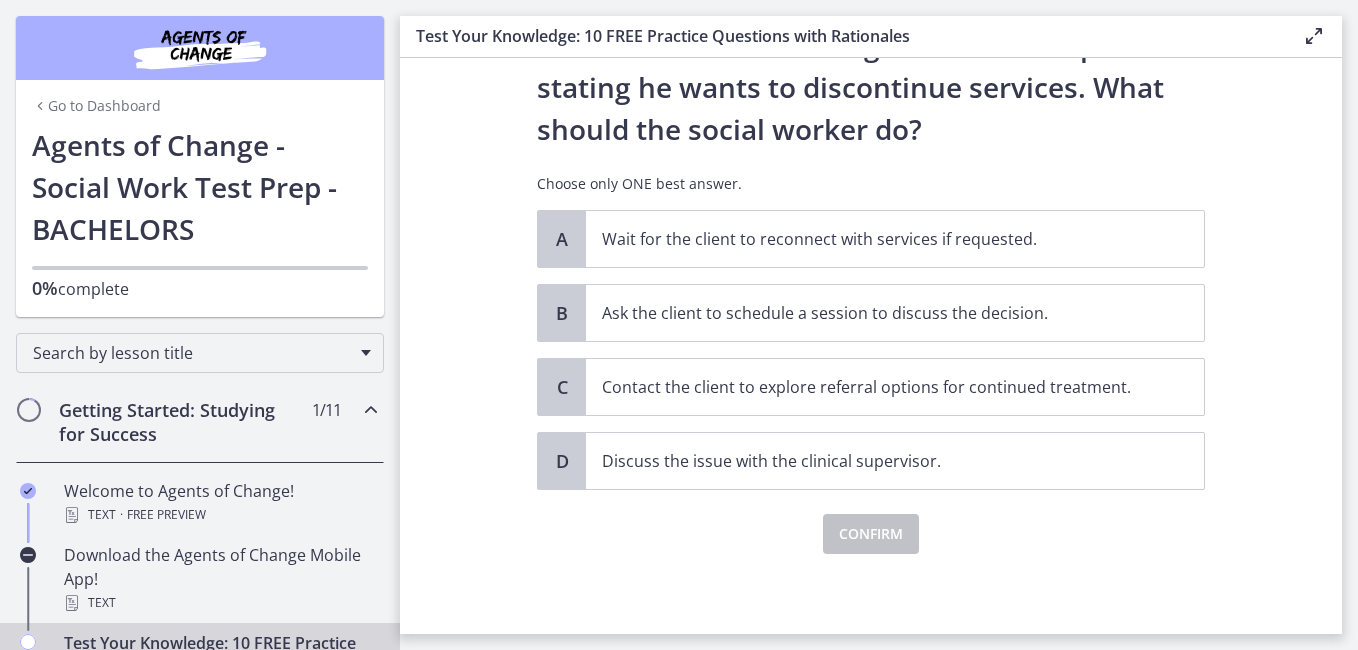 scroll, scrollTop: 0, scrollLeft: 0, axis: both 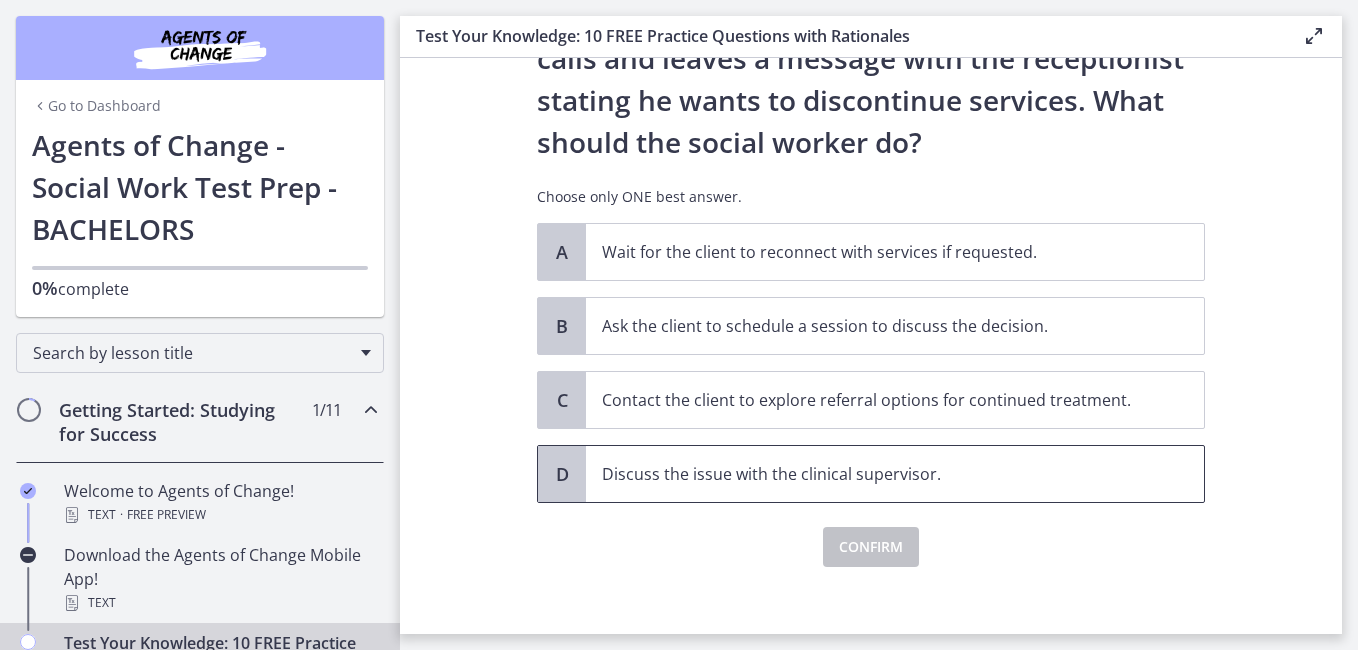 click on "Discuss the issue with the clinical supervisor." at bounding box center (895, 474) 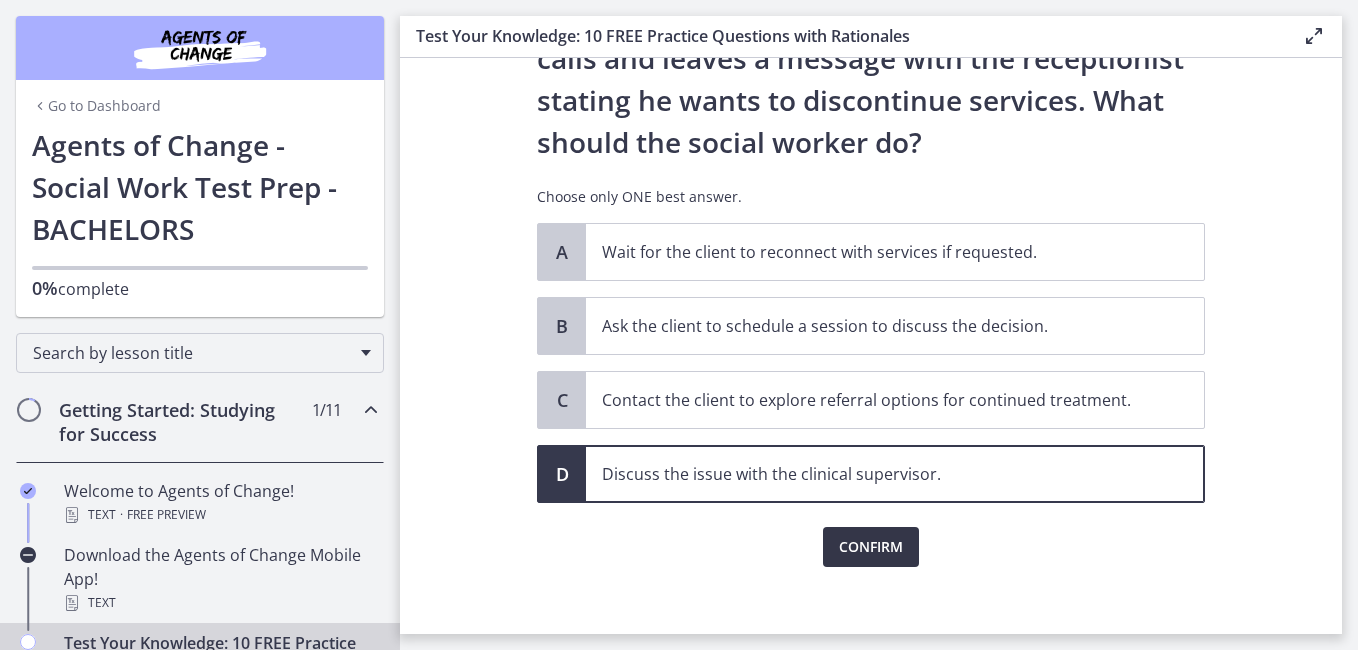 click on "Confirm" at bounding box center (871, 547) 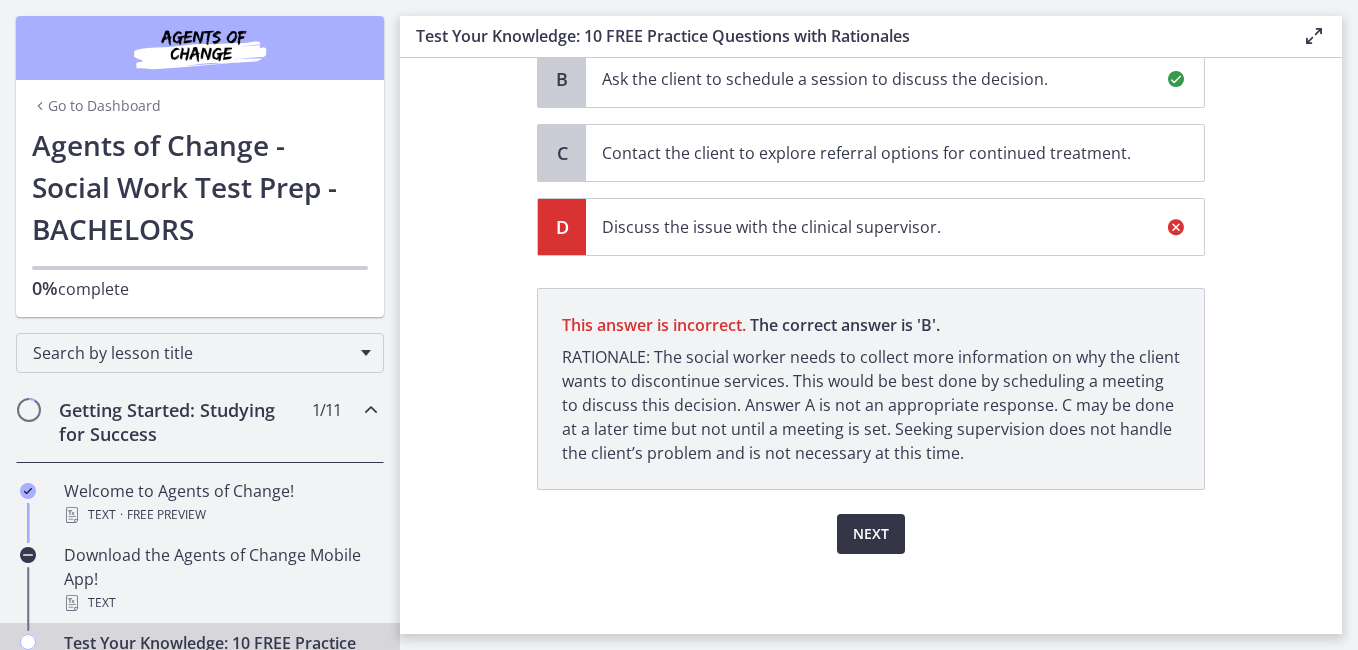 scroll, scrollTop: 500, scrollLeft: 0, axis: vertical 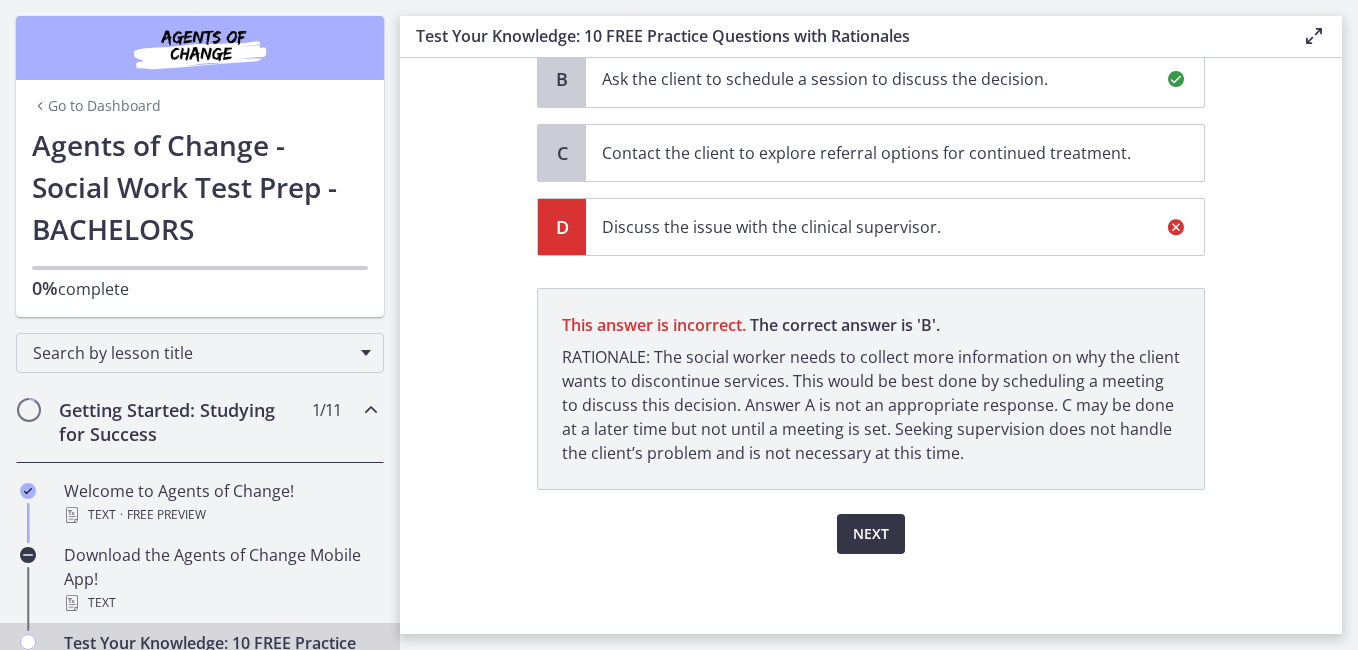 click on "Next" at bounding box center [871, 534] 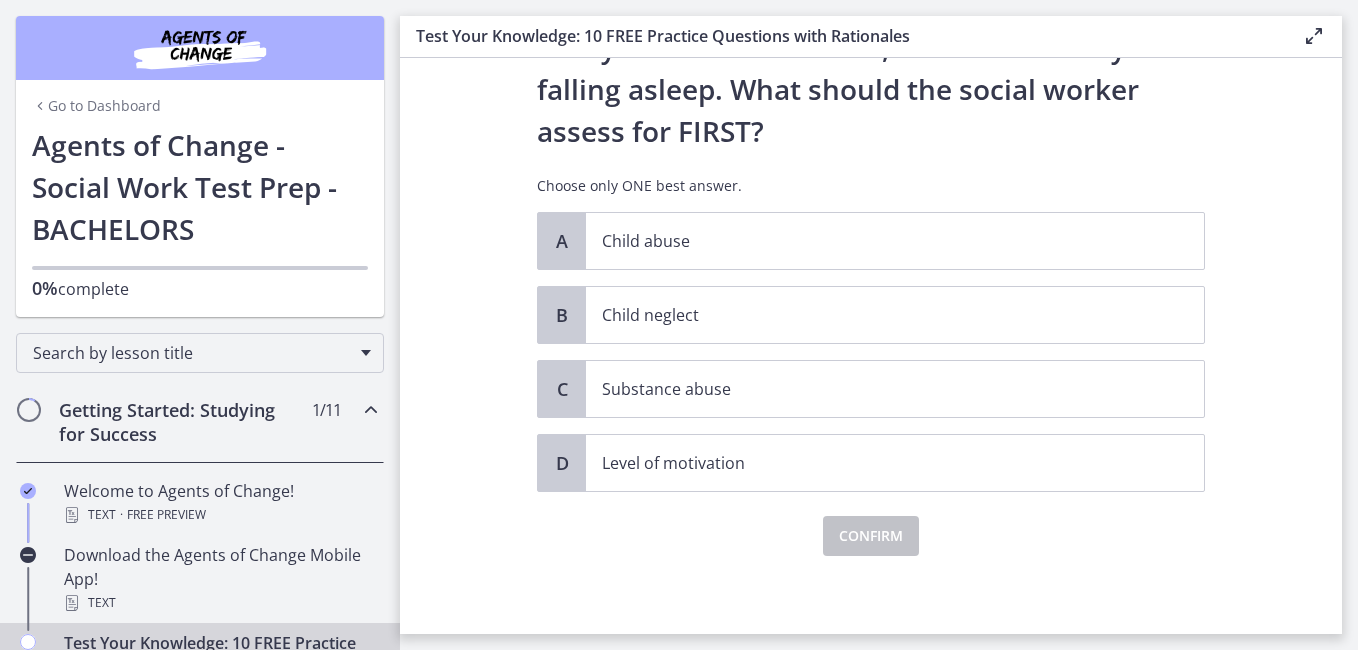 scroll, scrollTop: 224, scrollLeft: 0, axis: vertical 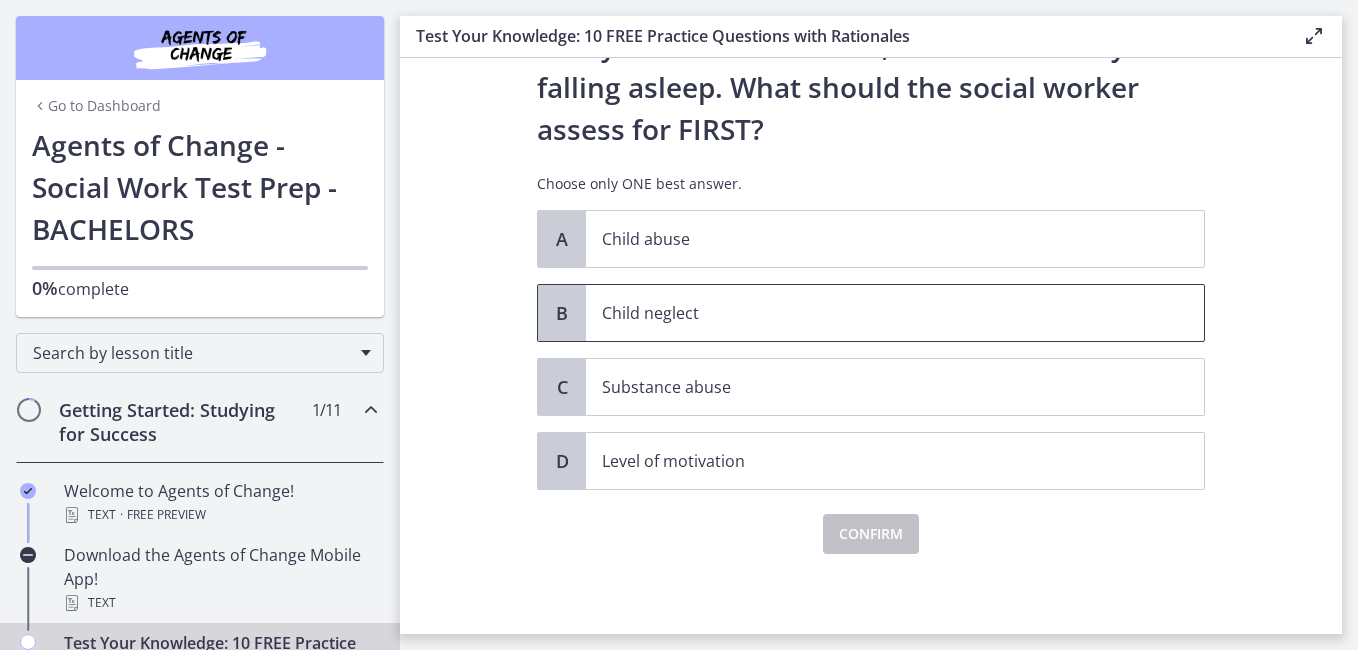 click on "Child neglect" at bounding box center (895, 313) 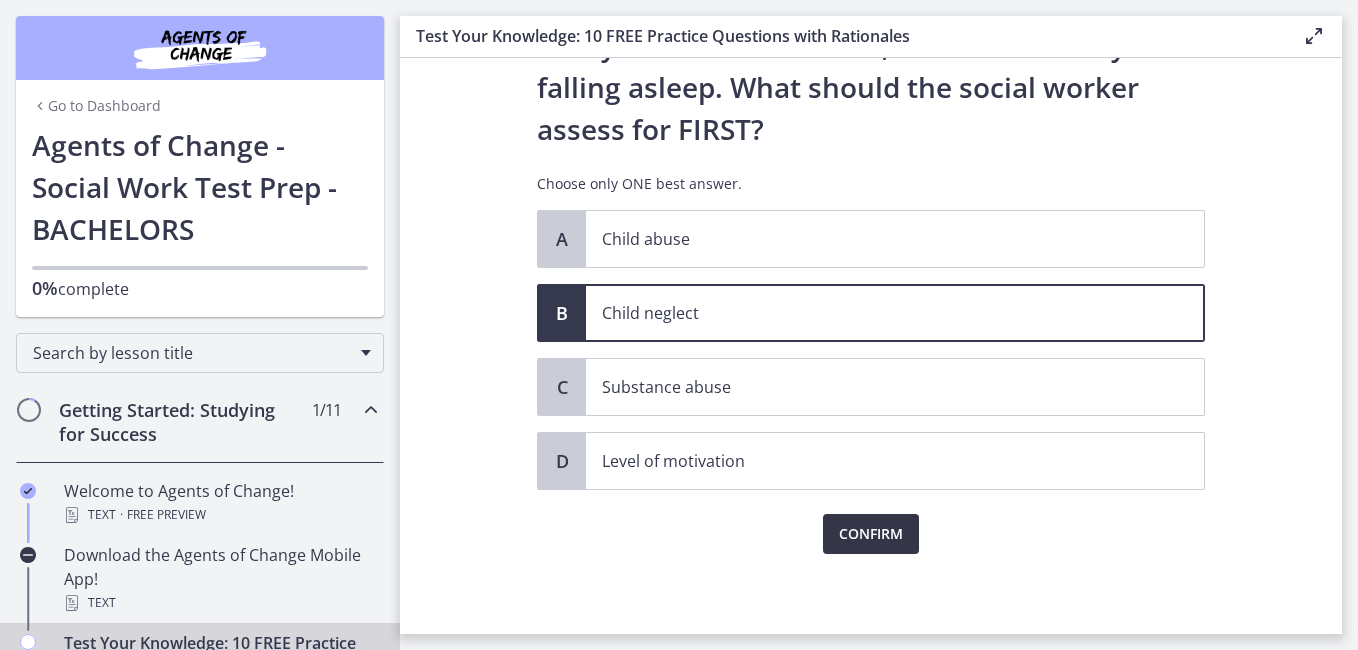 click on "Confirm" at bounding box center [871, 534] 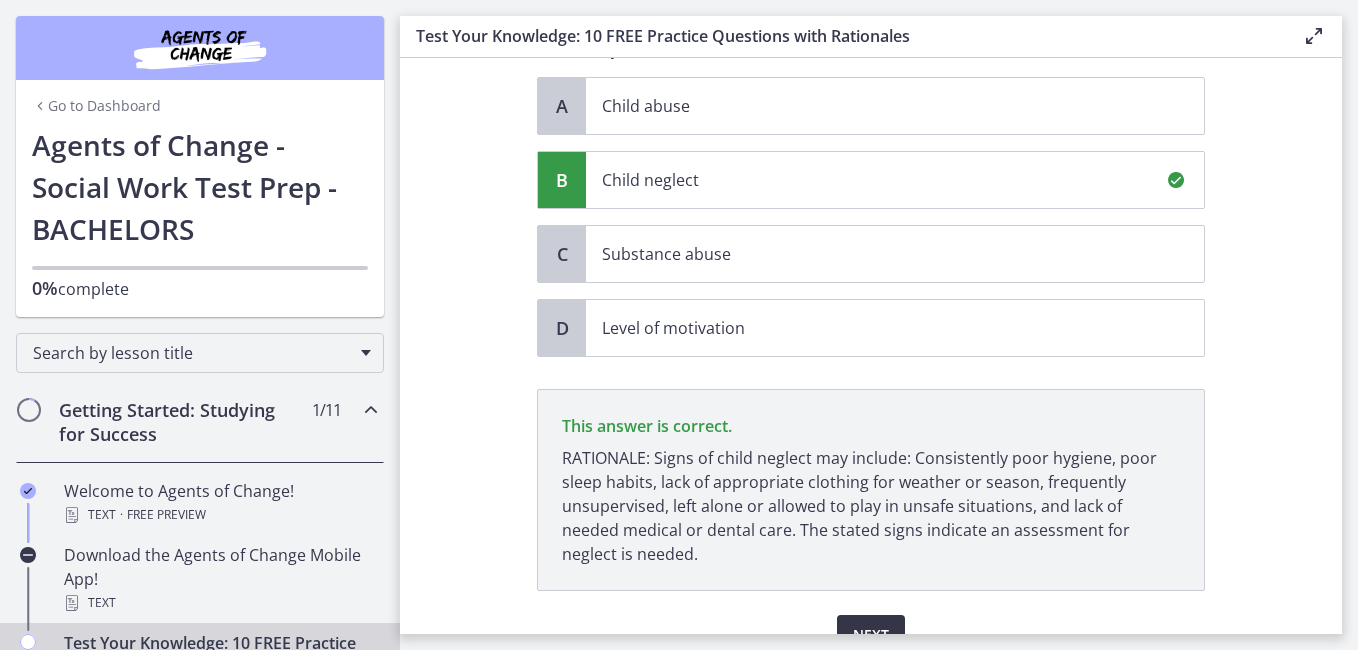 scroll, scrollTop: 458, scrollLeft: 0, axis: vertical 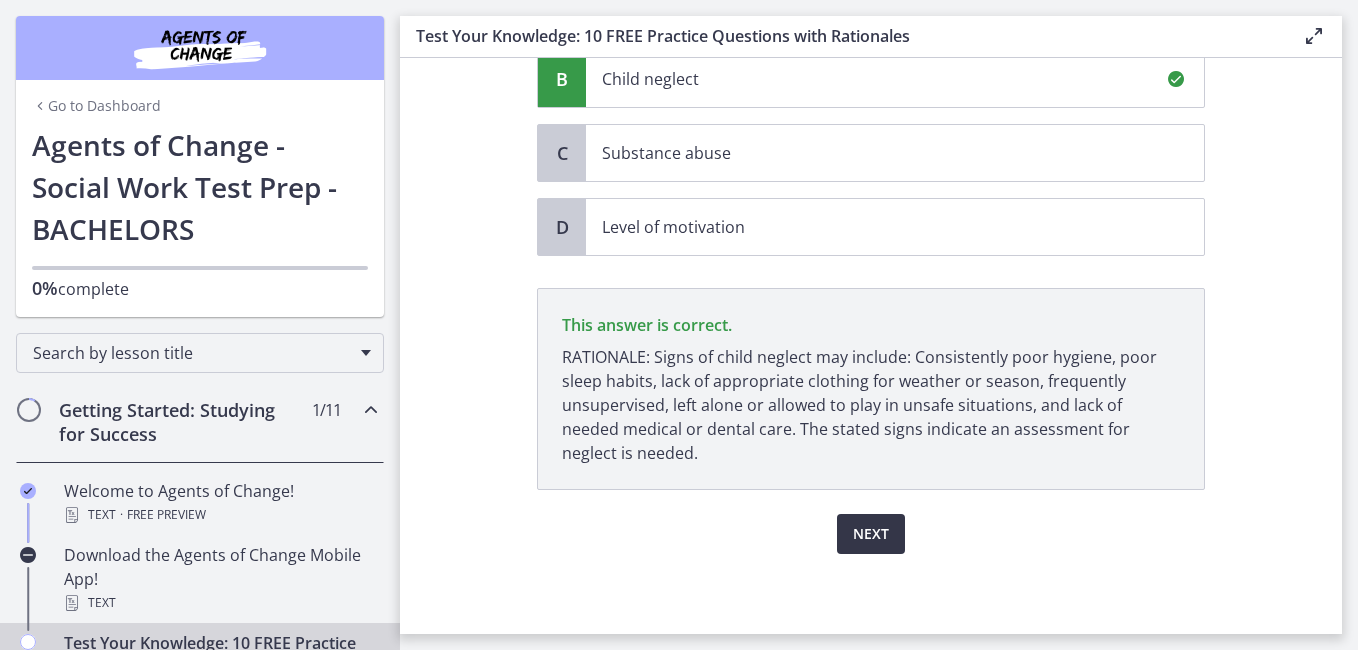 click on "Next" at bounding box center (871, 534) 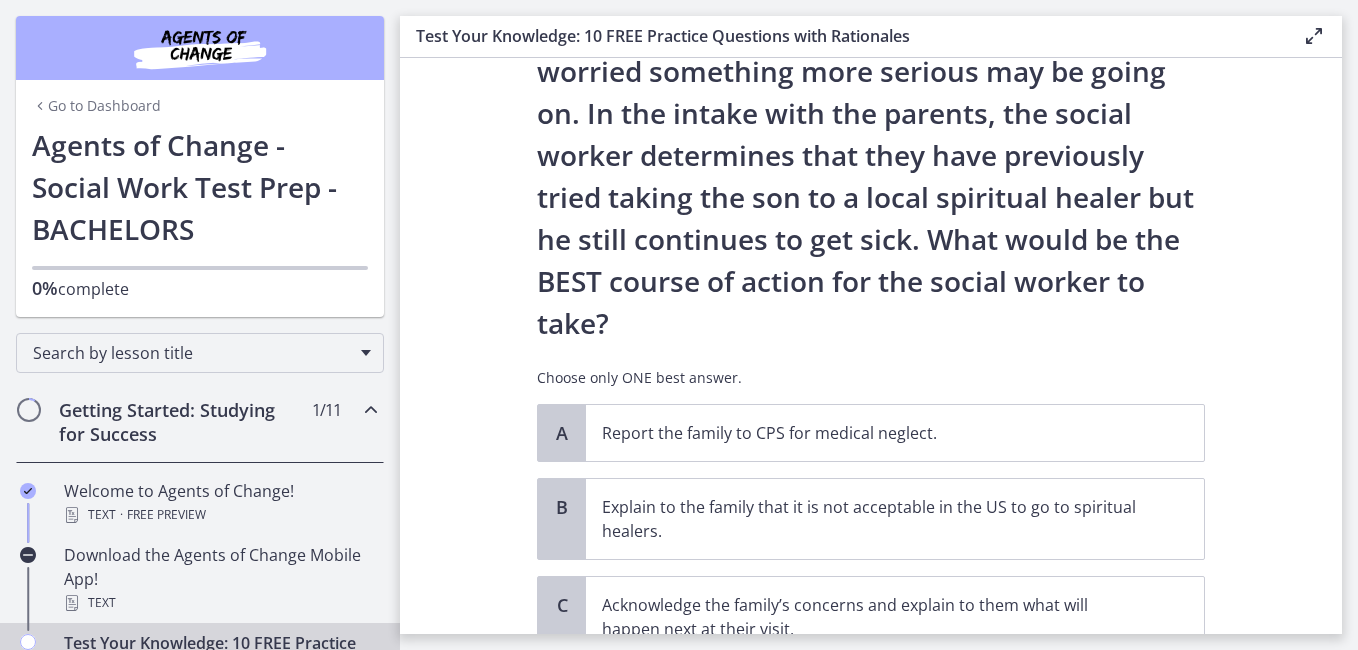 scroll, scrollTop: 280, scrollLeft: 0, axis: vertical 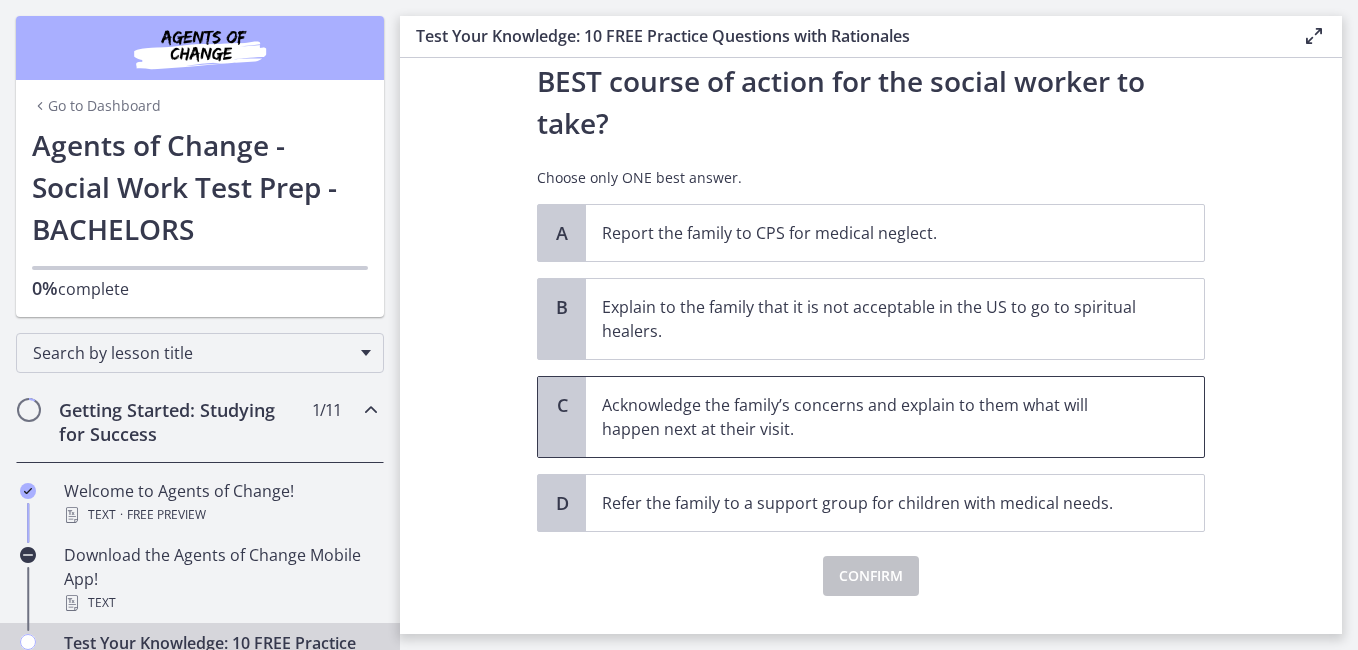 click on "Acknowledge the family’s concerns and explain to them what will happen next at their visit." at bounding box center (875, 417) 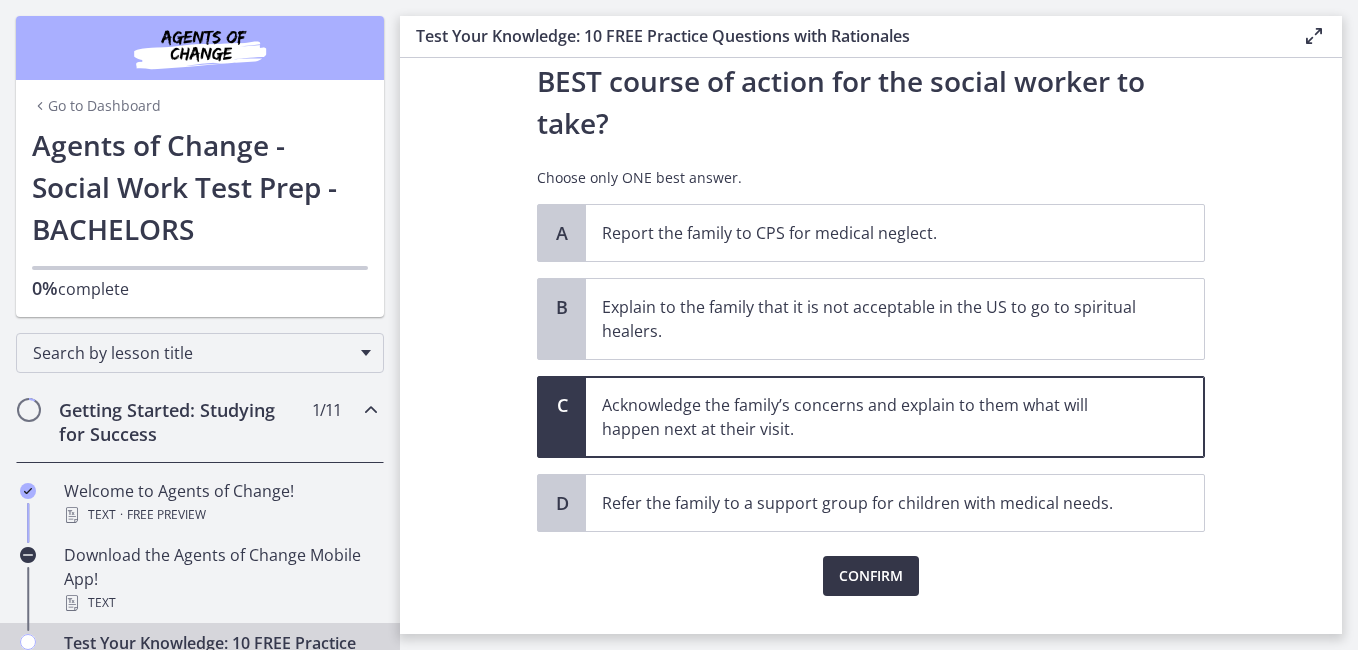 click on "Confirm" at bounding box center (871, 576) 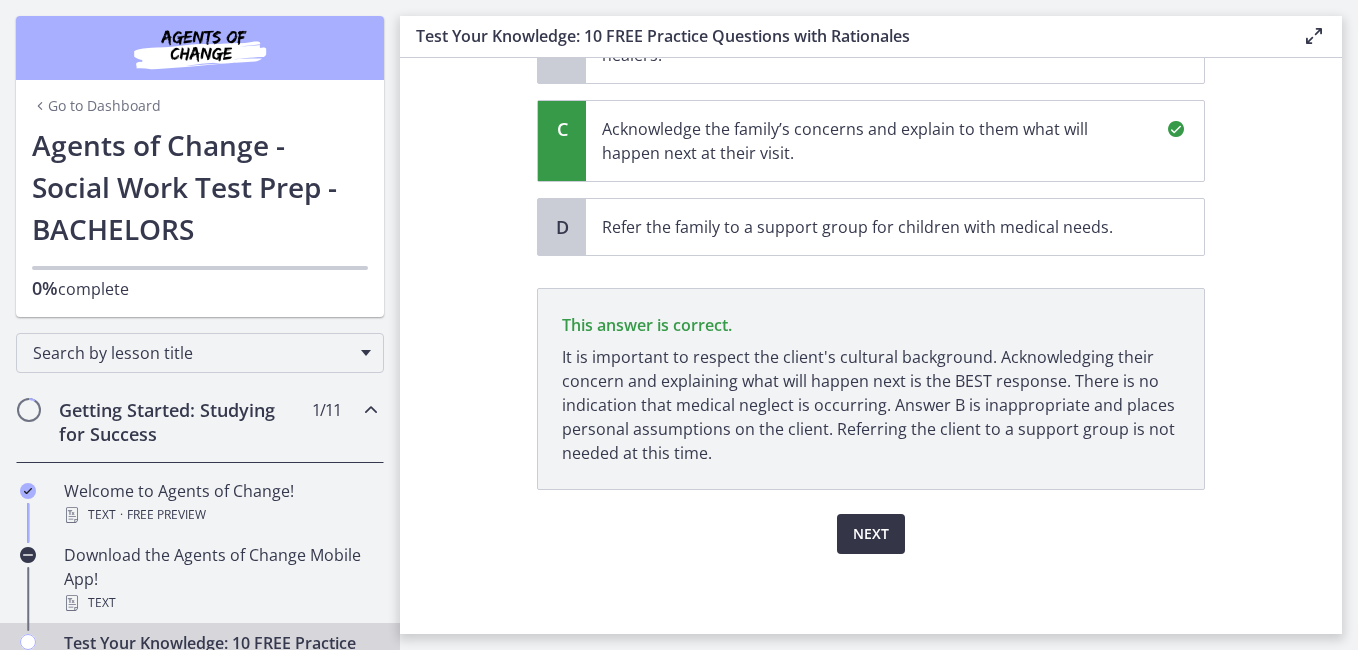 scroll, scrollTop: 716, scrollLeft: 0, axis: vertical 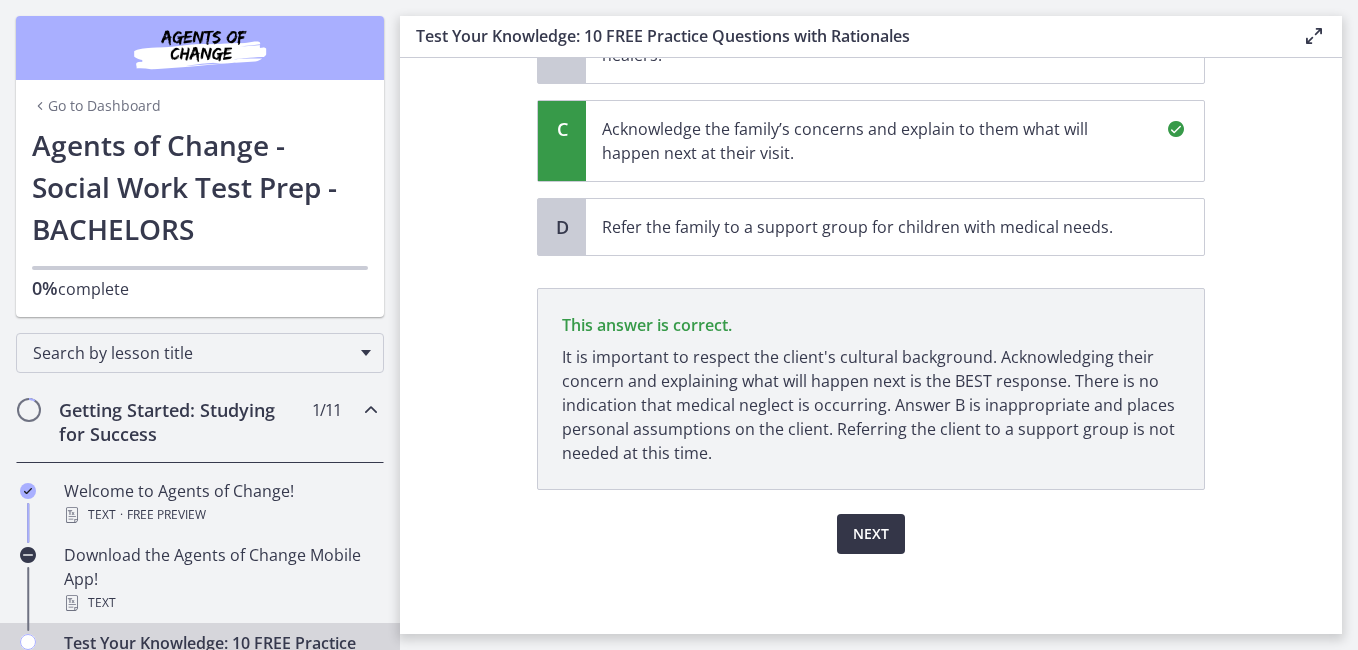 click on "Next" at bounding box center (871, 534) 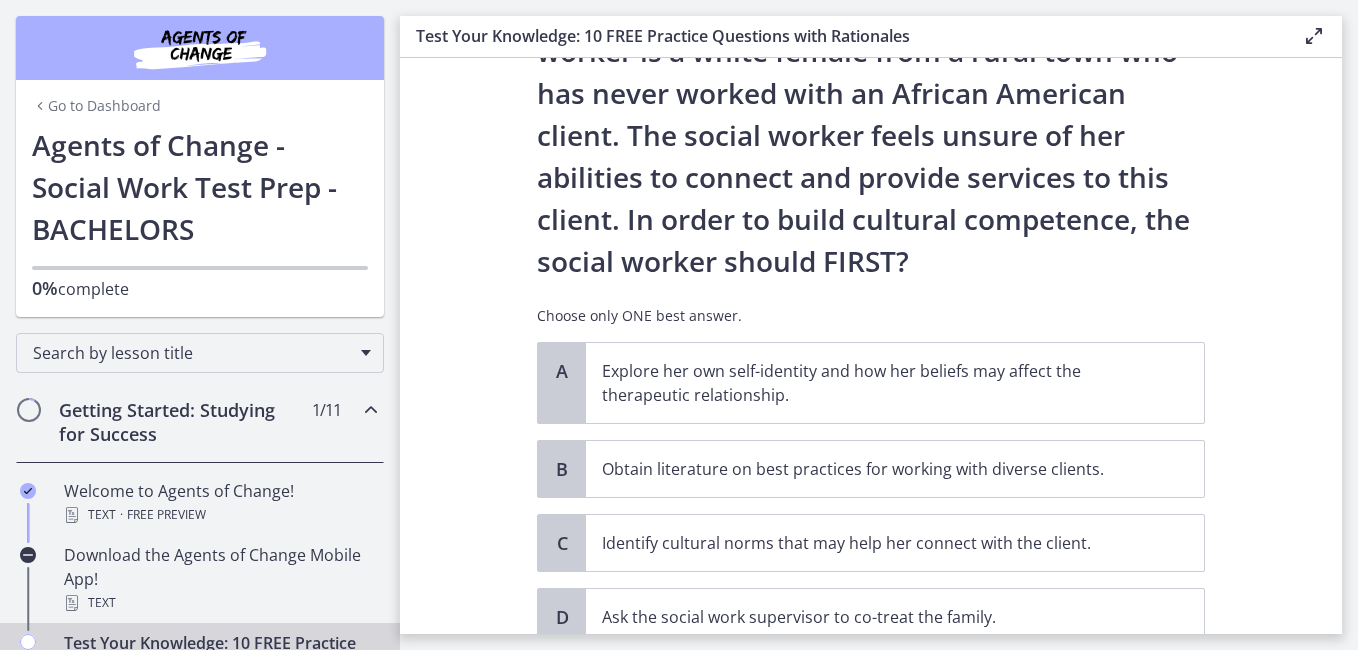 scroll, scrollTop: 240, scrollLeft: 0, axis: vertical 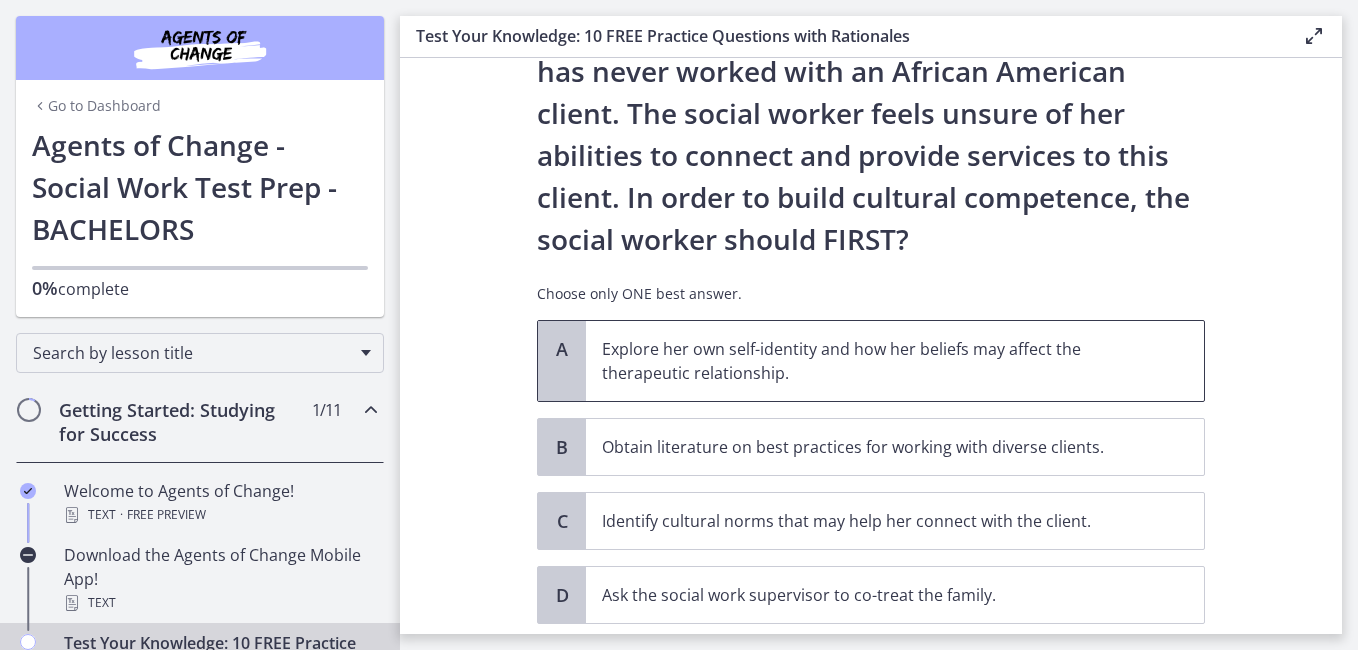 click on "Explore her own self-identity and how her beliefs may affect the therapeutic relationship." at bounding box center [875, 361] 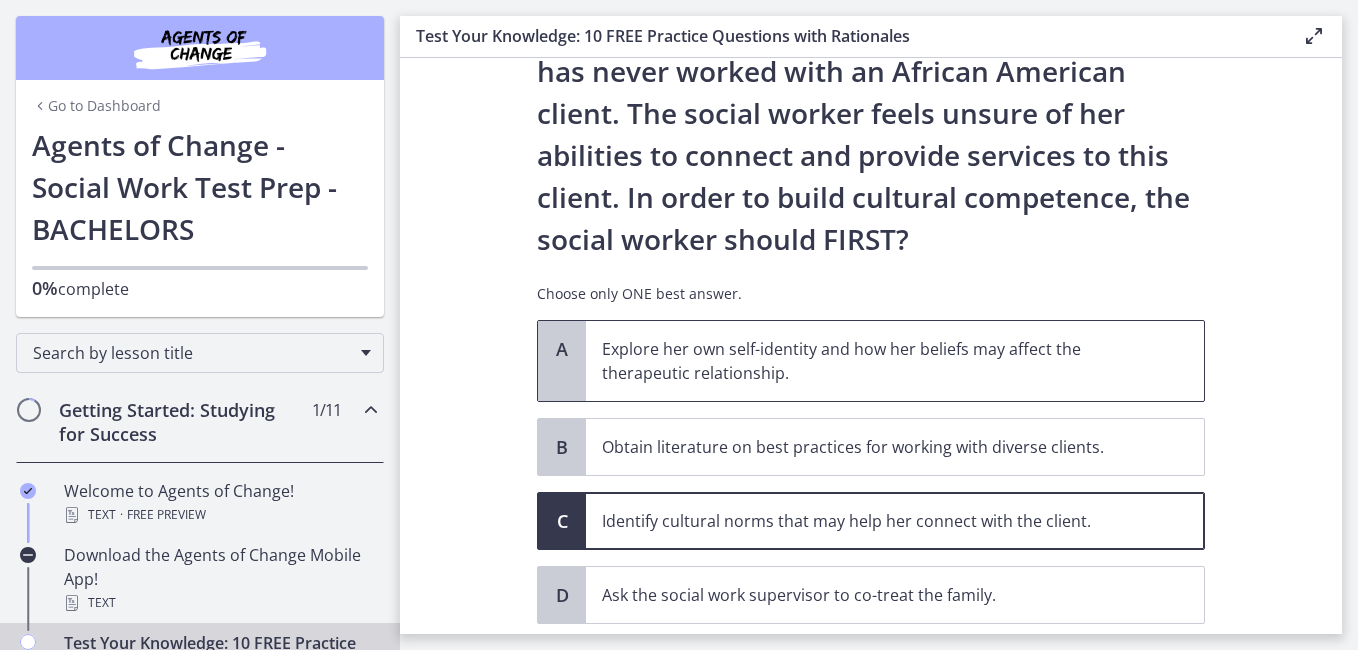 click on "Explore her own self-identity and how her beliefs may affect the therapeutic relationship." at bounding box center (875, 361) 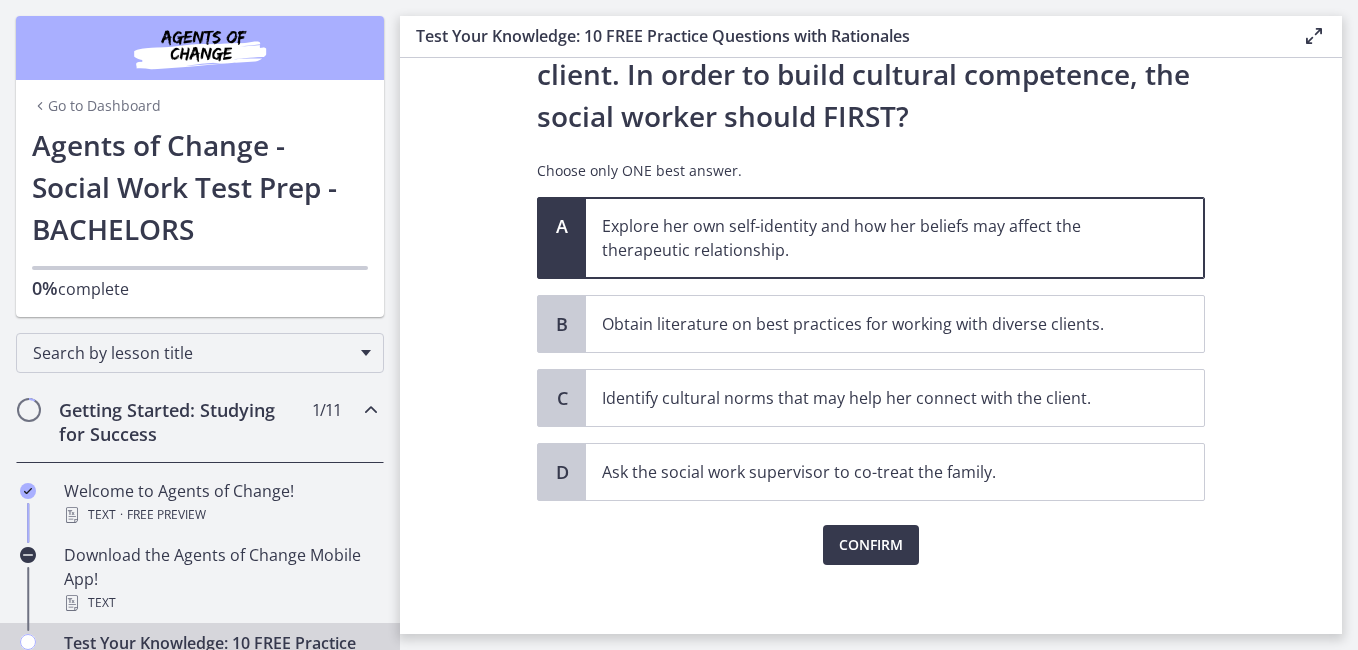scroll, scrollTop: 374, scrollLeft: 0, axis: vertical 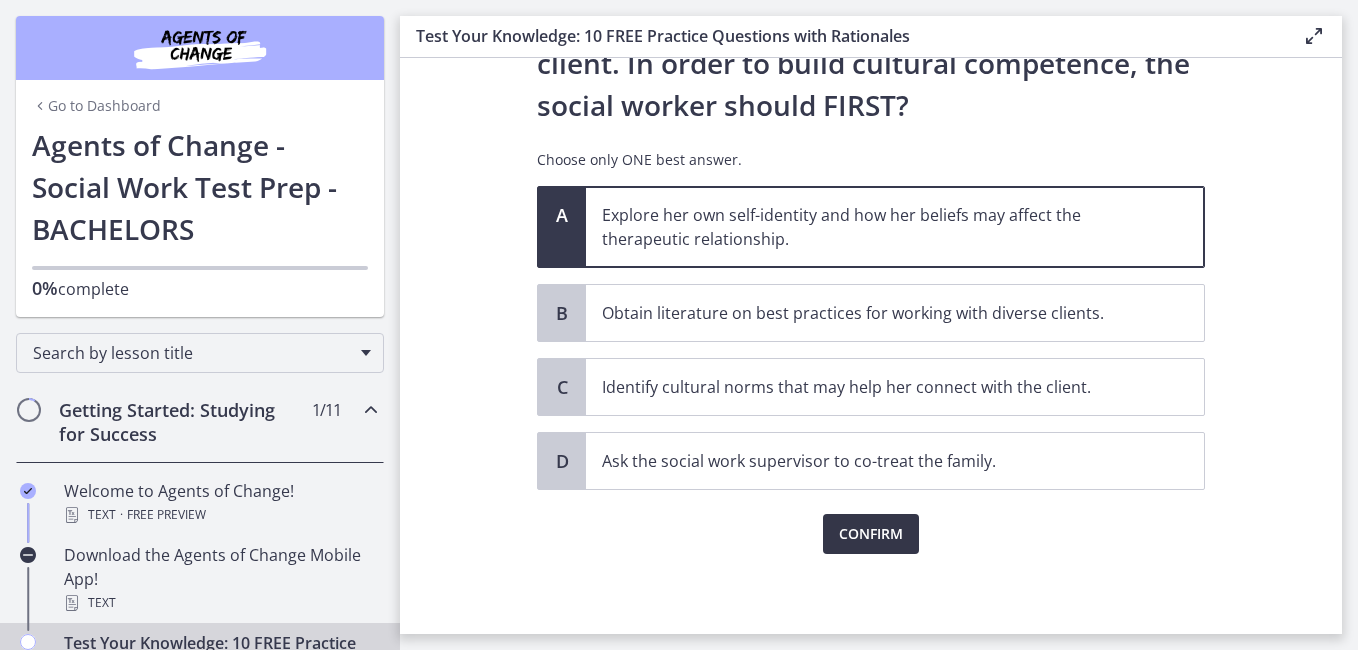 click on "Confirm" at bounding box center (871, 534) 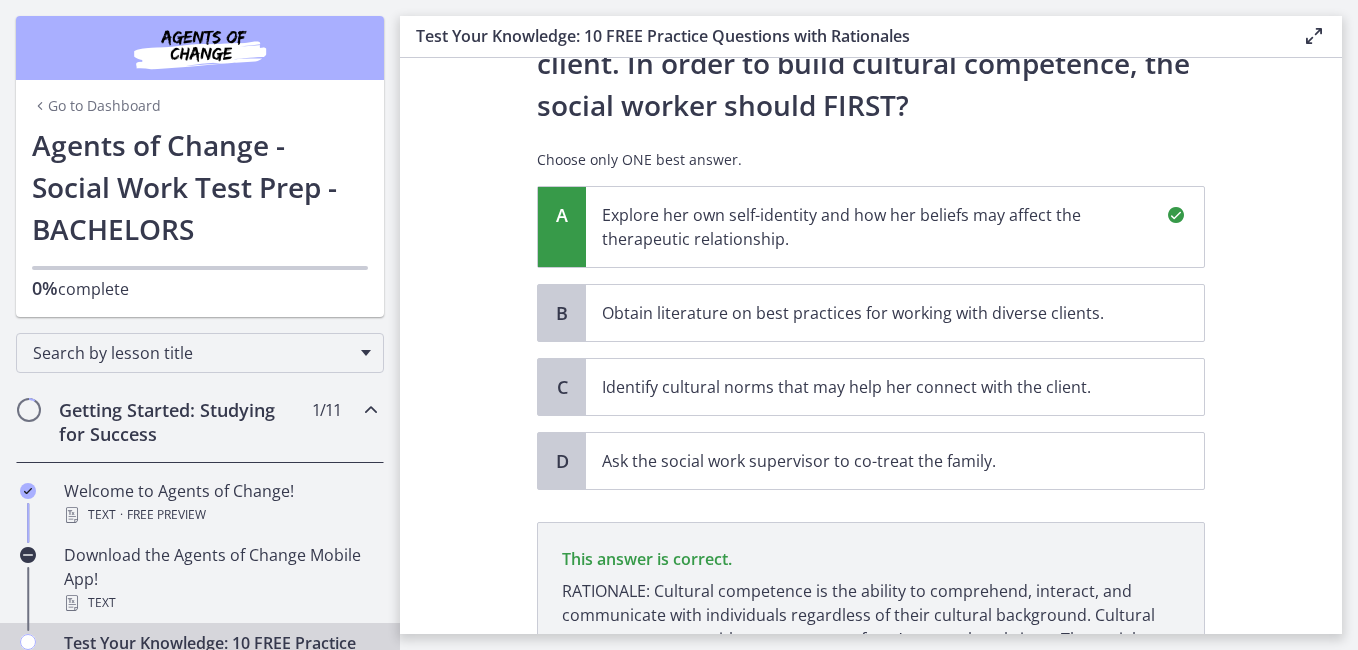 scroll, scrollTop: 608, scrollLeft: 0, axis: vertical 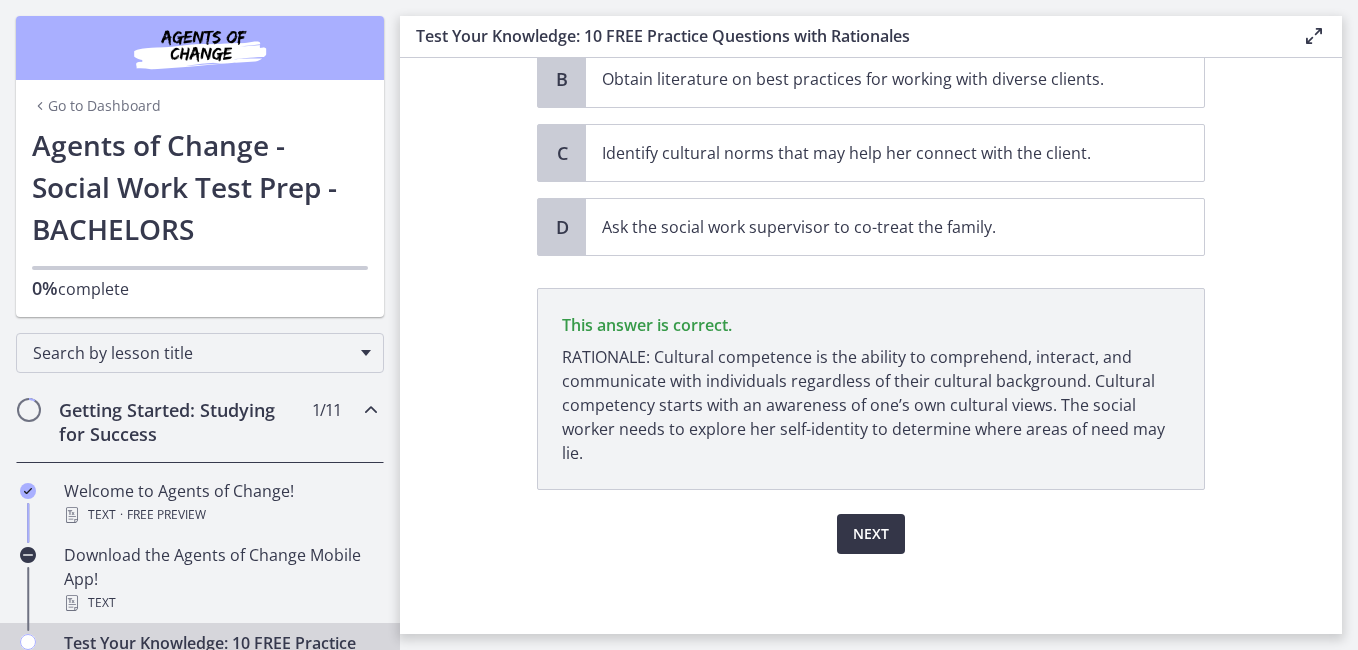 click on "Next" at bounding box center [871, 534] 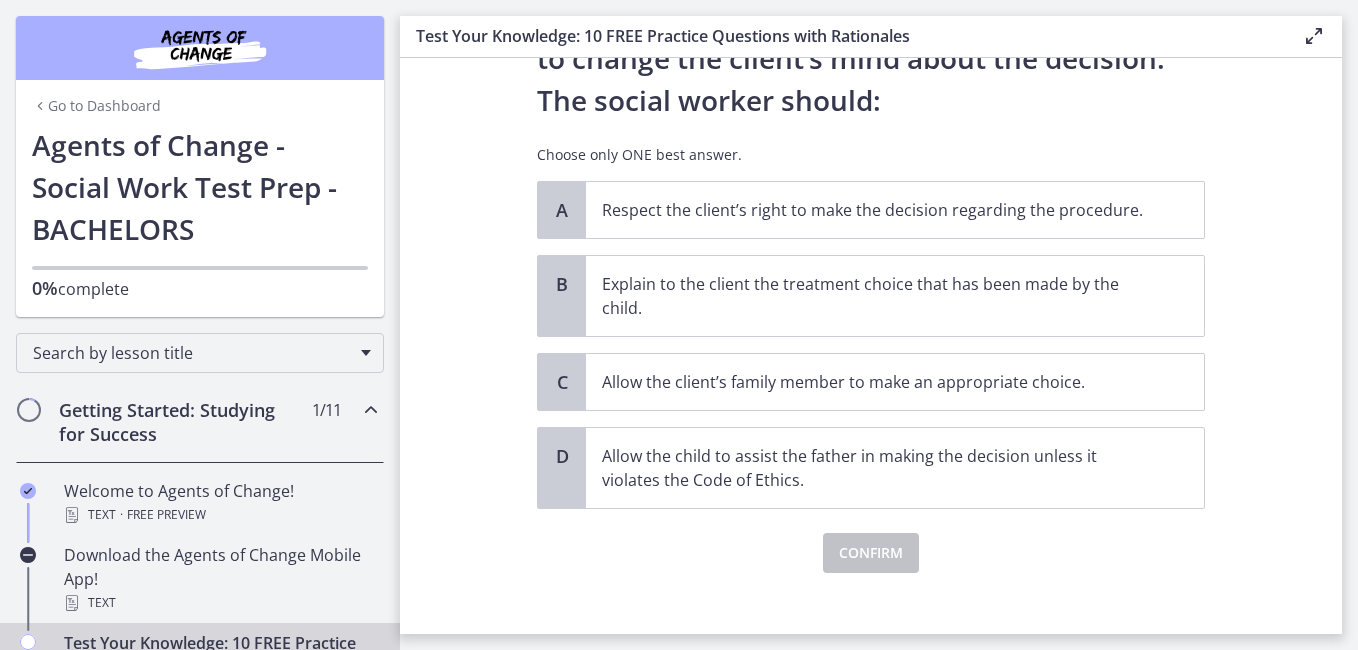 scroll, scrollTop: 314, scrollLeft: 0, axis: vertical 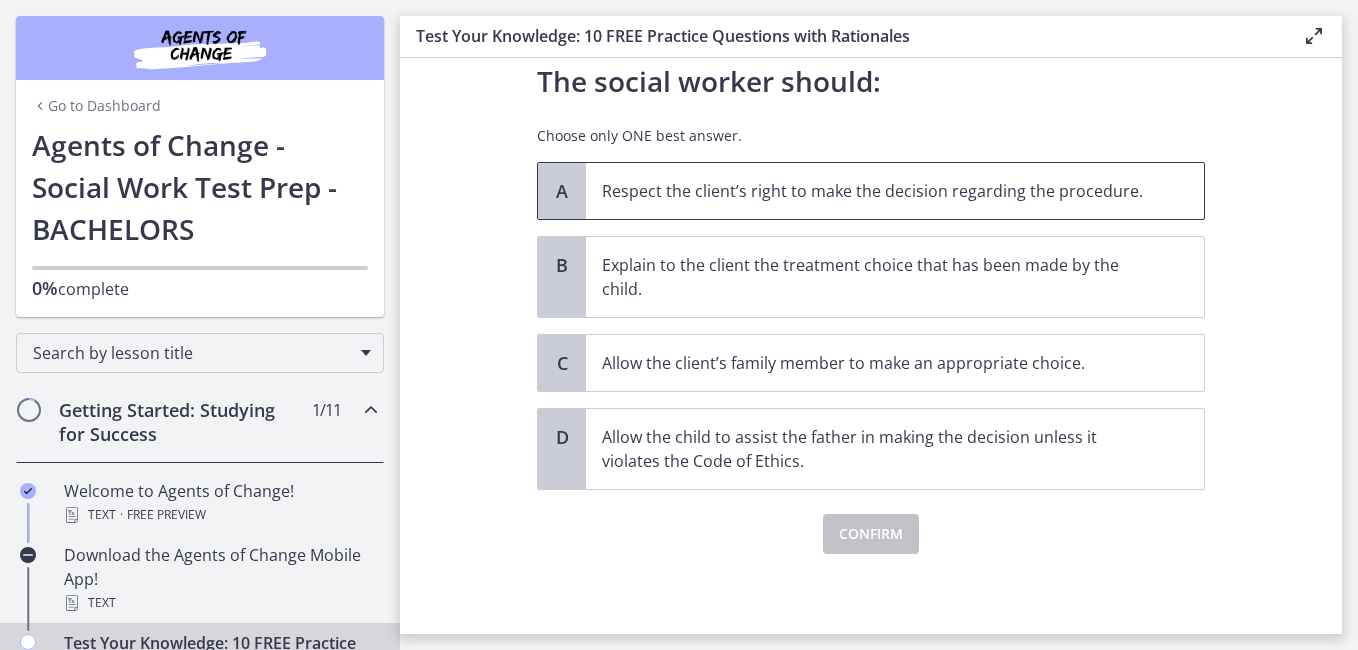 click on "Respect the client’s right to make the decision regarding the procedure." at bounding box center [895, 191] 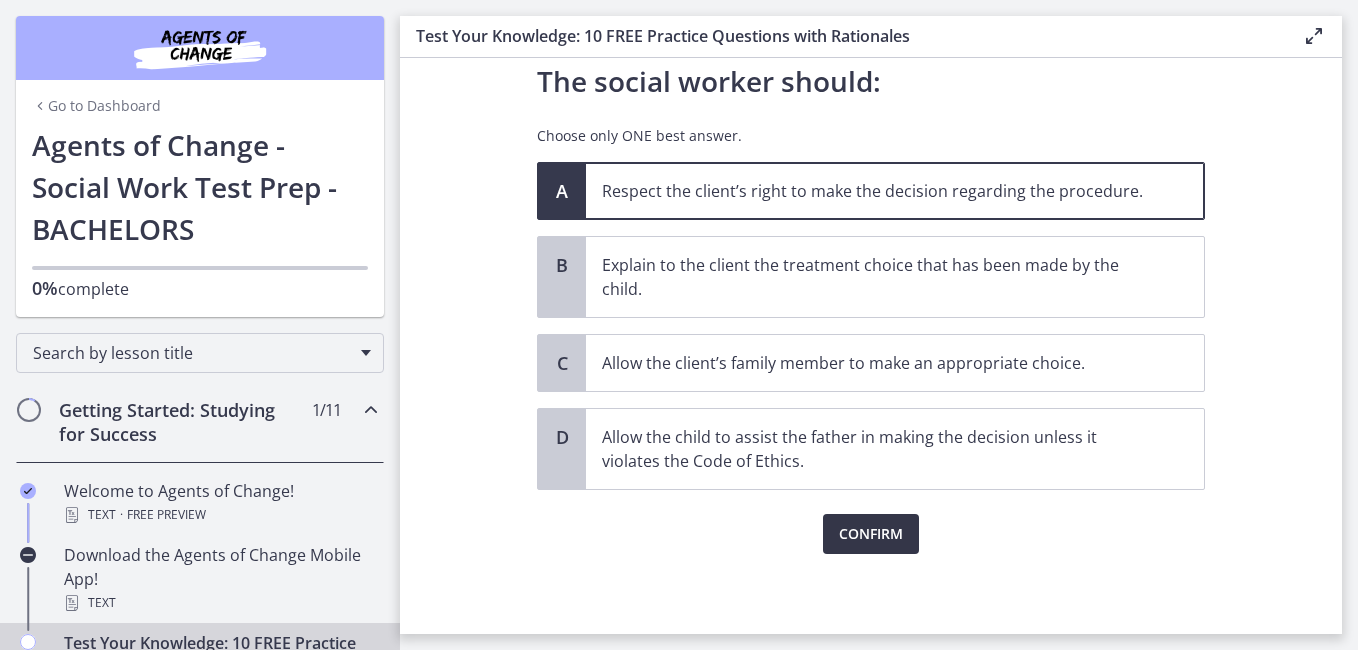 click on "Confirm" at bounding box center [871, 534] 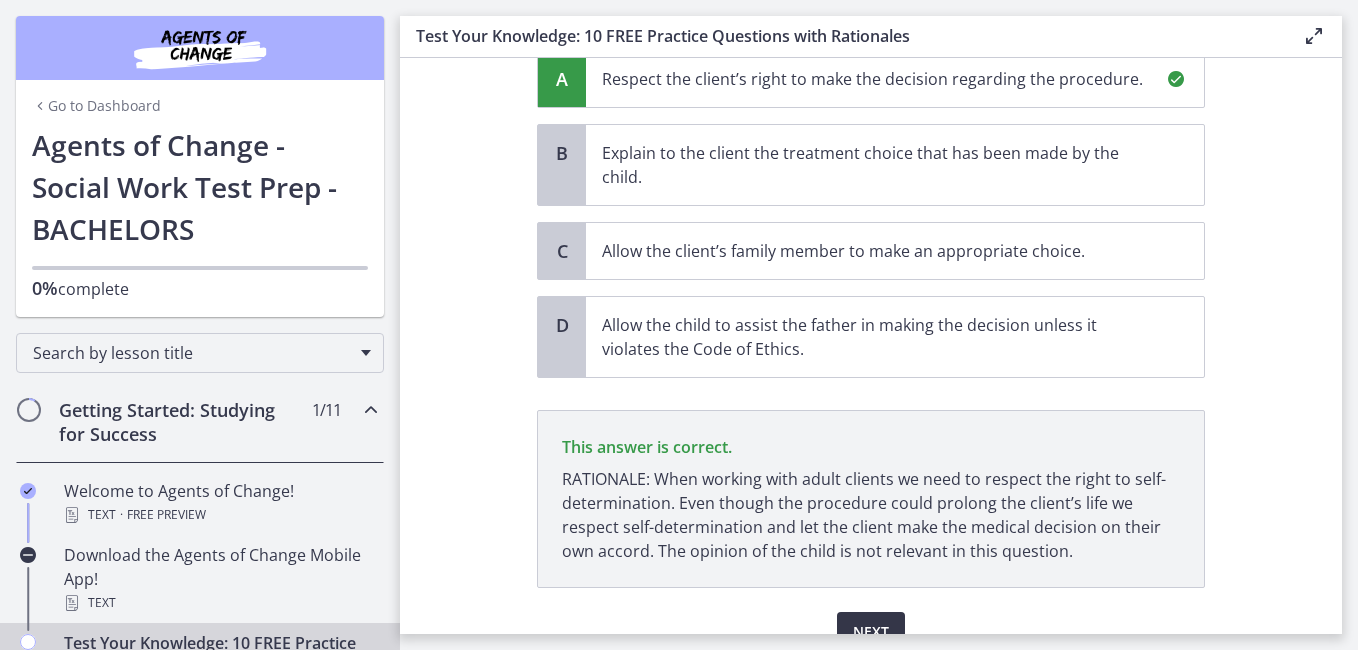 scroll, scrollTop: 524, scrollLeft: 0, axis: vertical 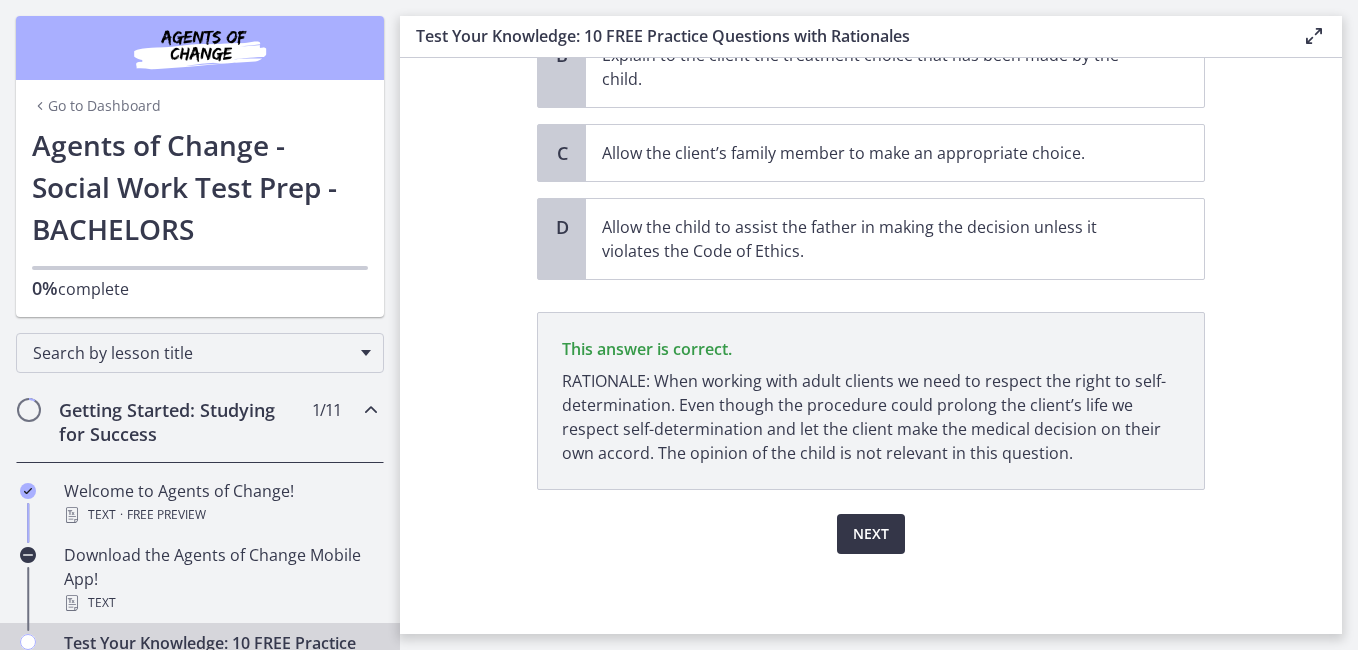 click on "Next" at bounding box center (871, 534) 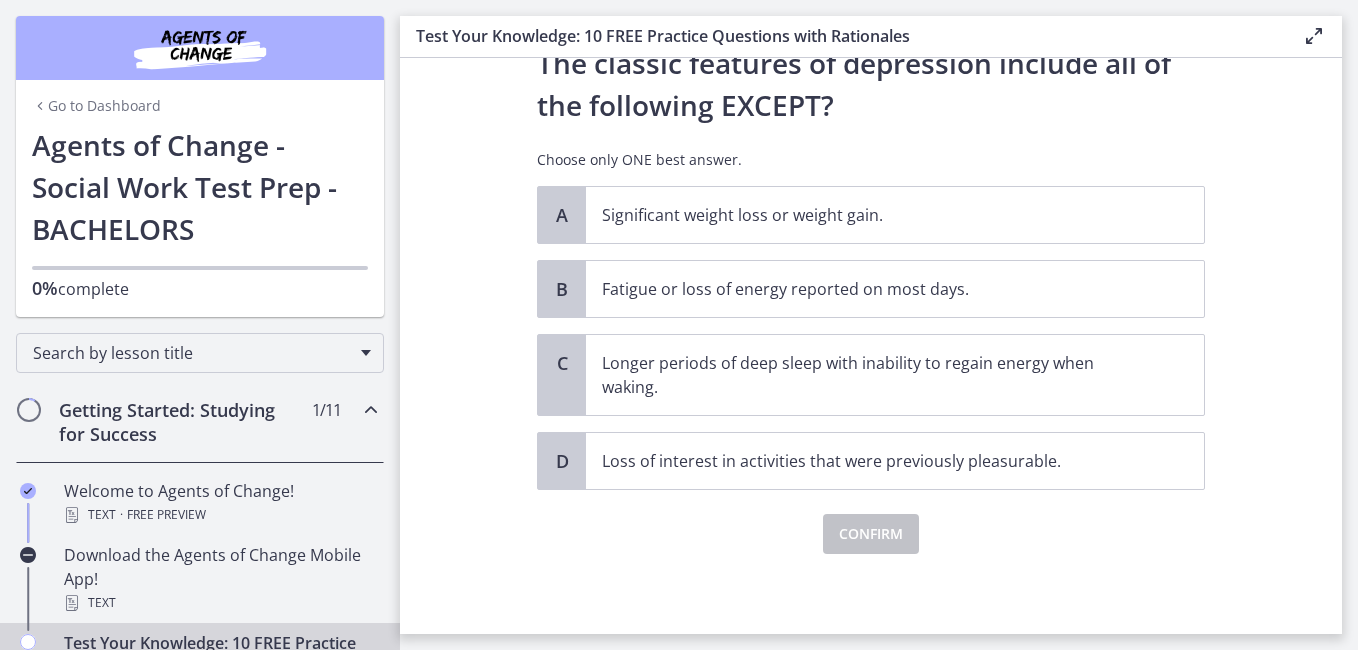scroll, scrollTop: 0, scrollLeft: 0, axis: both 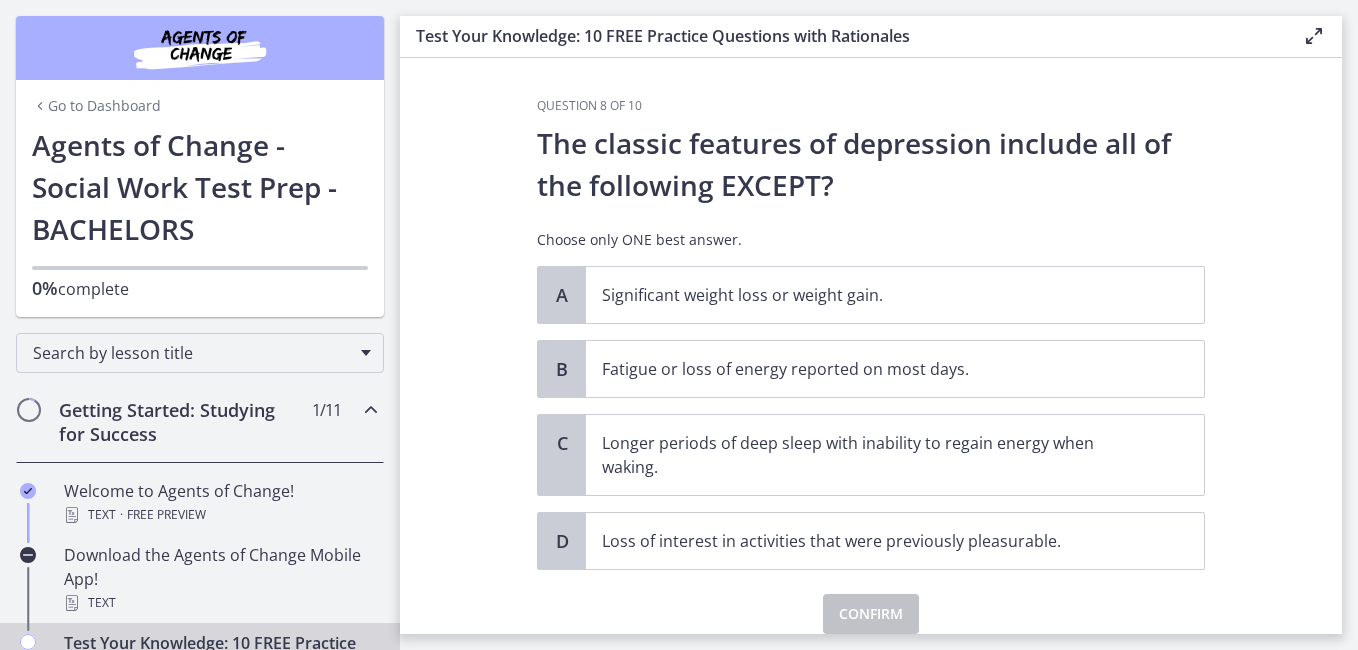 click on "Question   8   of   10
The classic features of depression include all of the following EXCEPT?
Choose only ONE best answer.
A
Significant weight loss or weight gain.
B
Fatigue or loss of energy reported on most days.
C
Longer periods of deep sleep with inability to regain energy when waking.
D
Loss of interest in activities that were previously pleasurable.
Confirm" at bounding box center [871, 346] 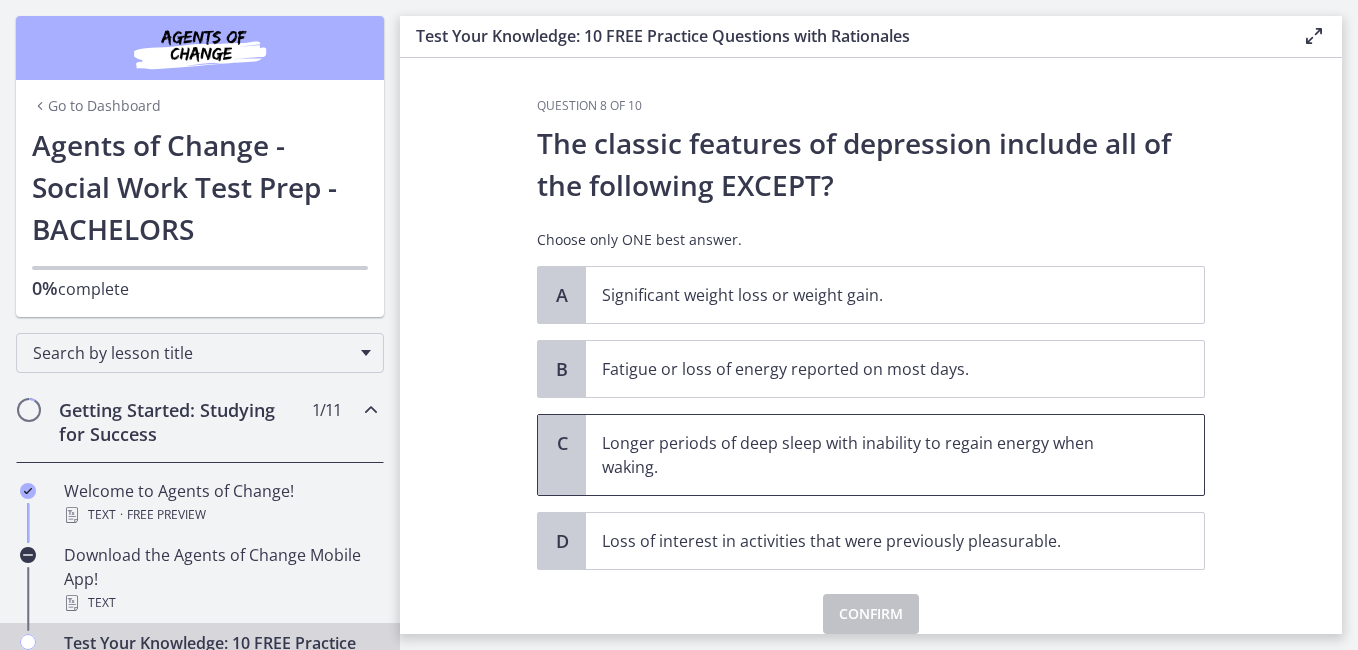 click on "Longer periods of deep sleep with inability to regain energy when waking." at bounding box center [875, 455] 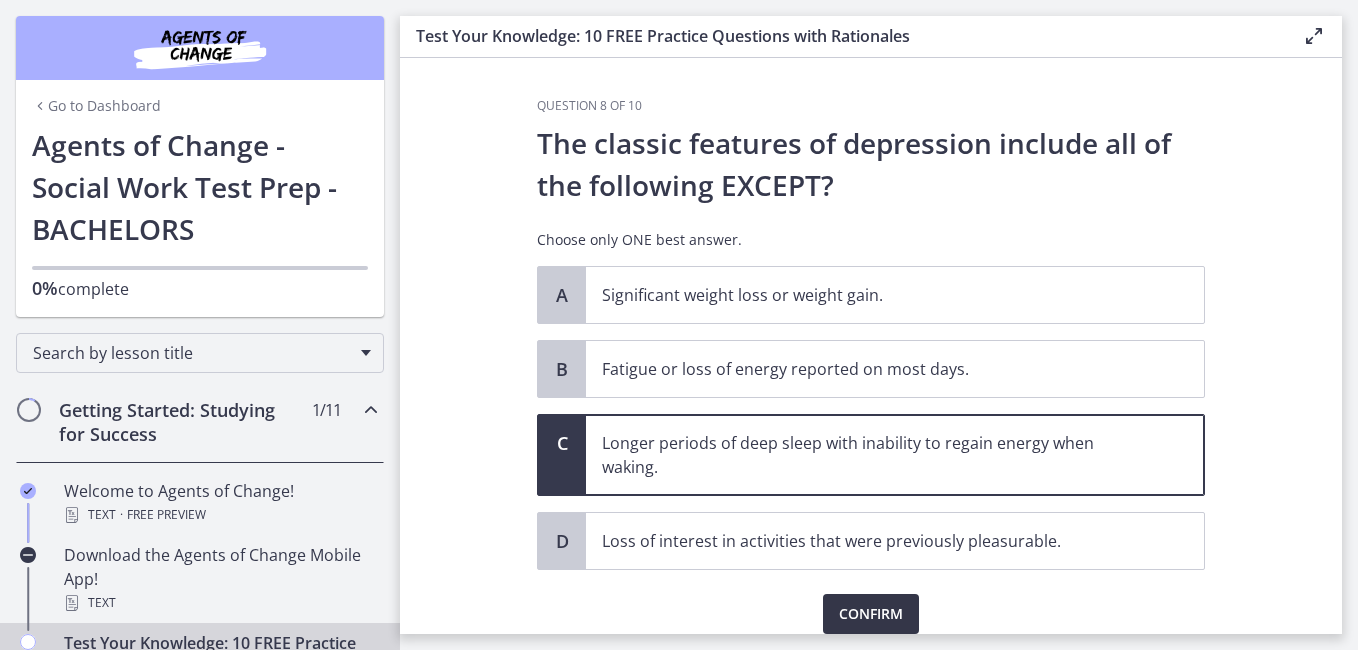 click on "Confirm" at bounding box center (871, 614) 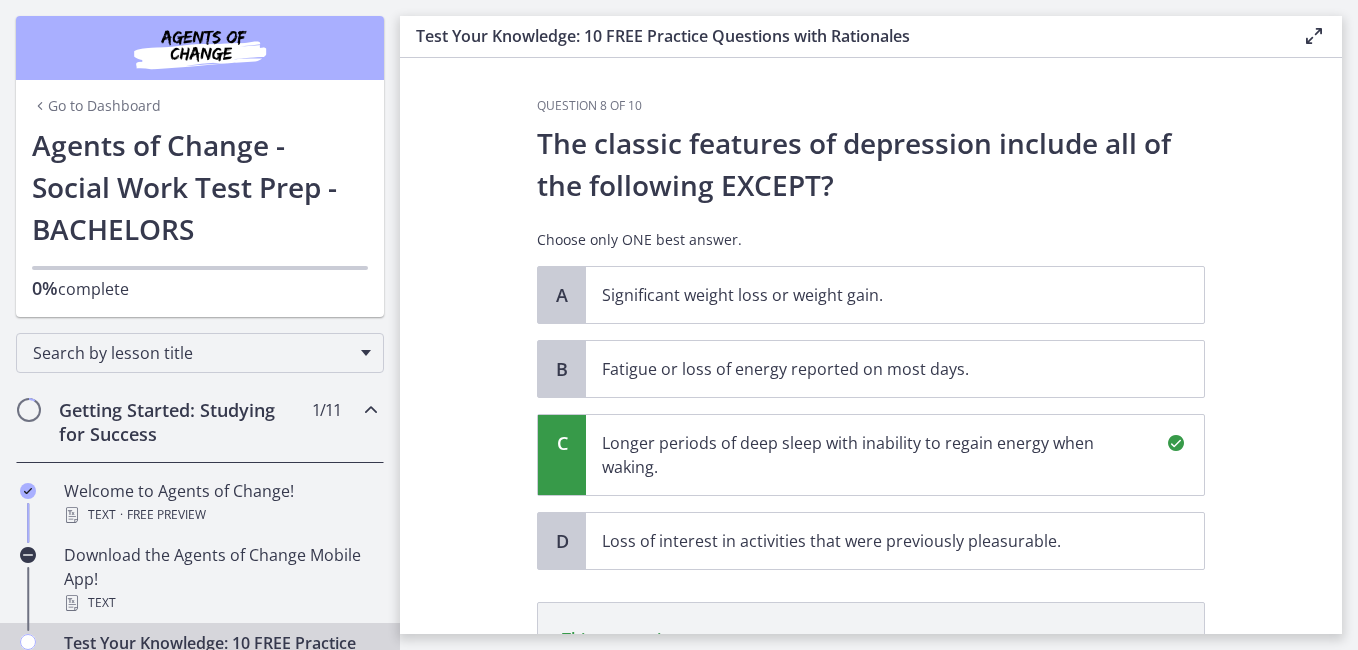 scroll, scrollTop: 314, scrollLeft: 0, axis: vertical 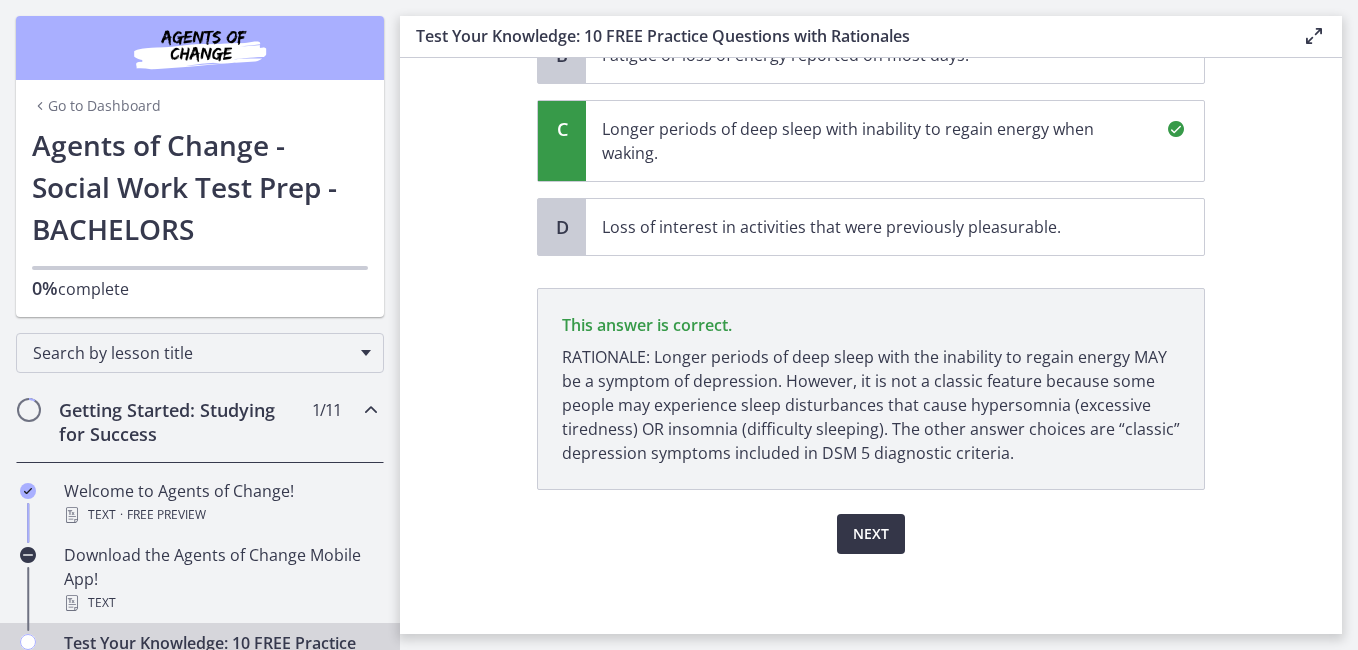 click on "Next" at bounding box center (871, 534) 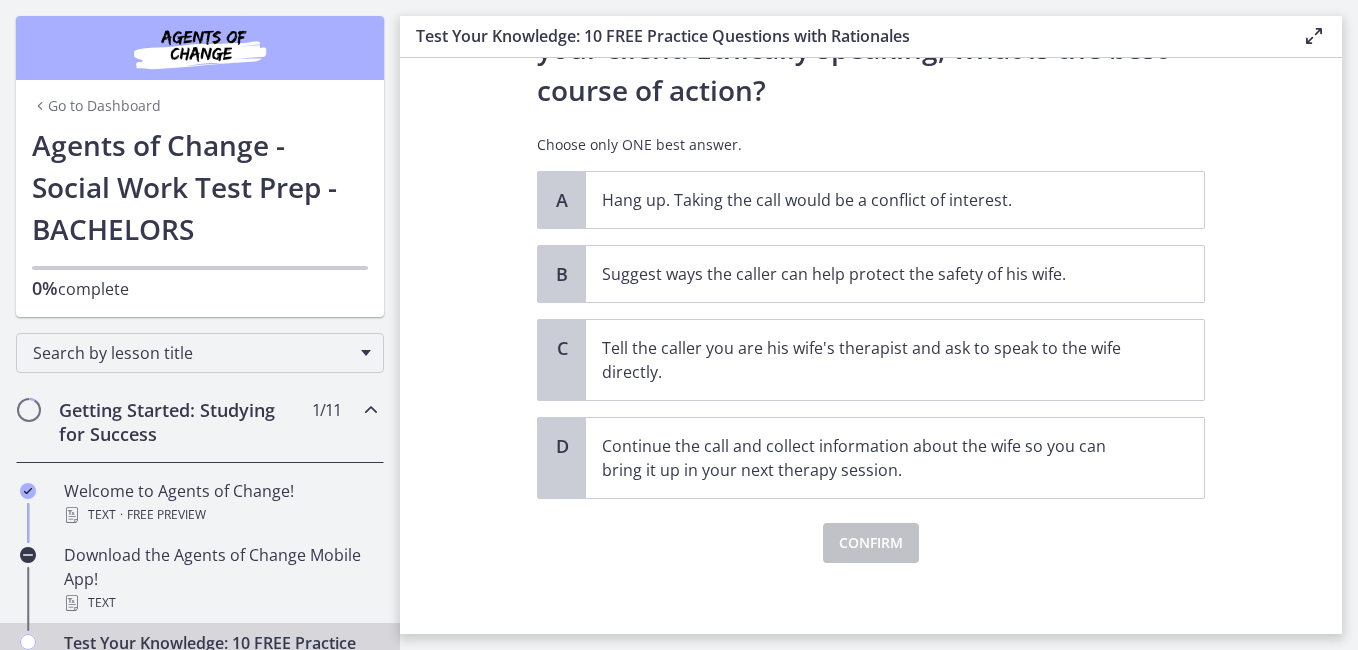 scroll, scrollTop: 356, scrollLeft: 0, axis: vertical 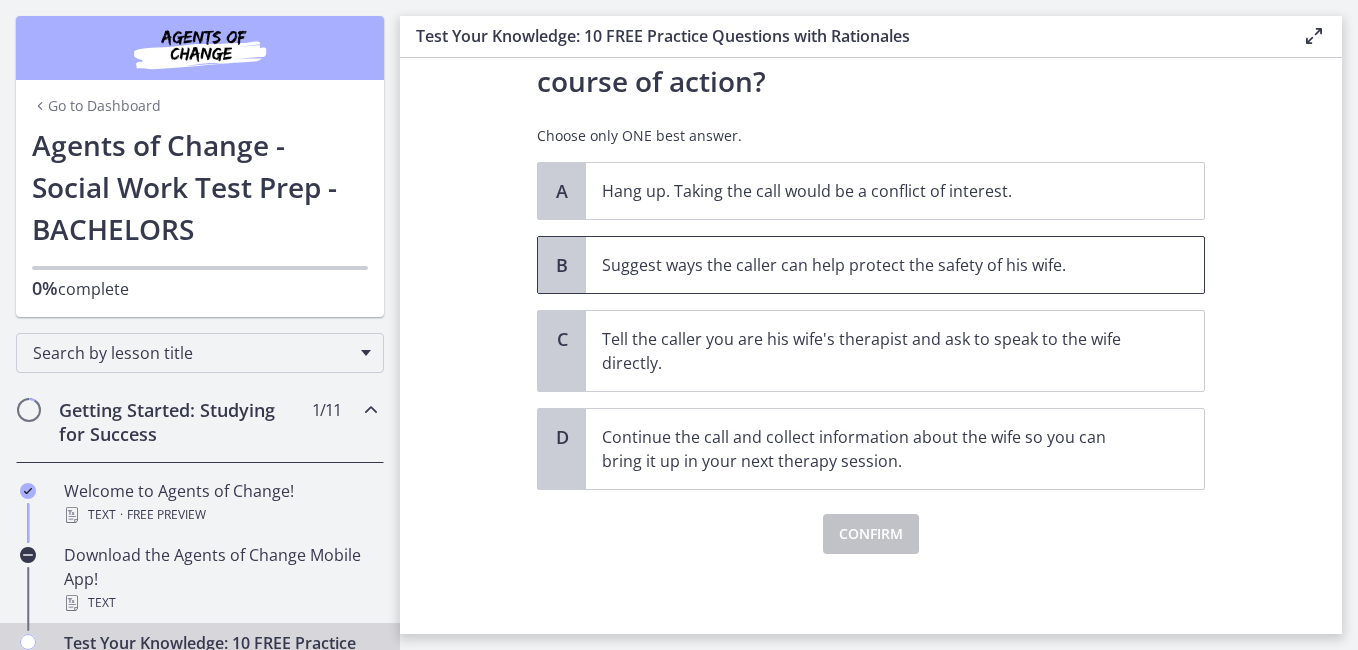 click on "Suggest ways the caller can help protect the safety of his wife." at bounding box center [875, 265] 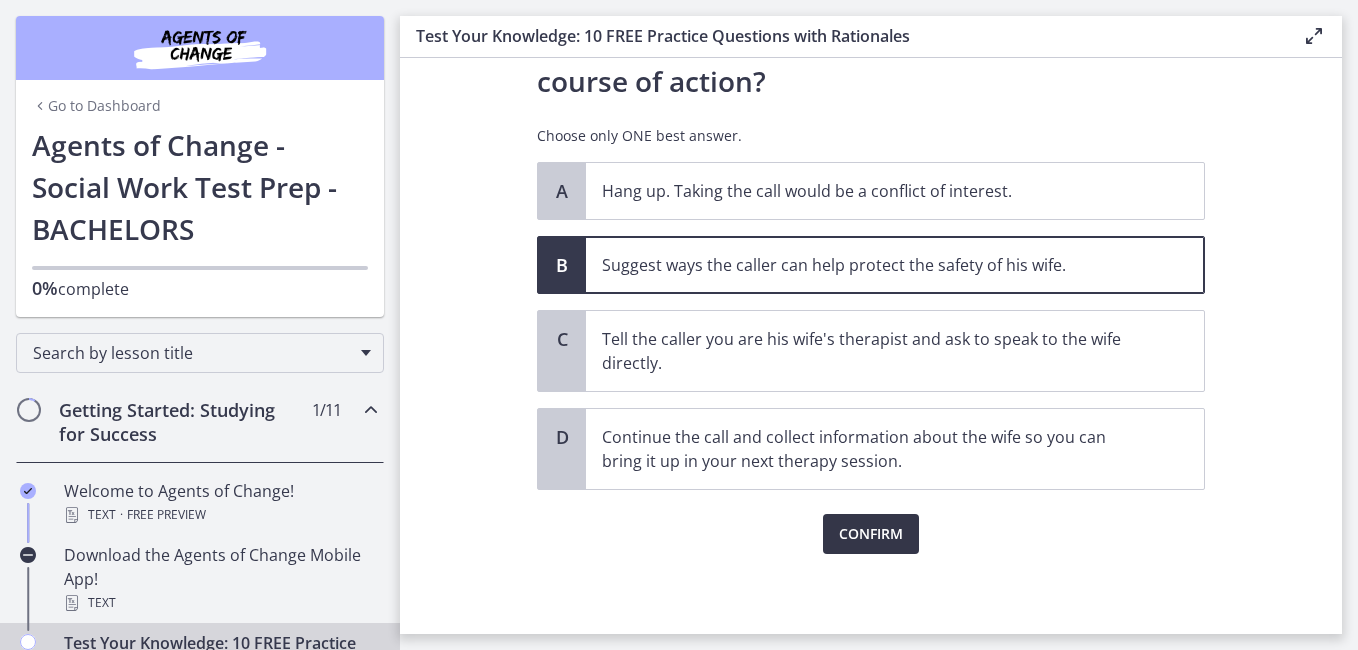 click on "Confirm" at bounding box center (871, 534) 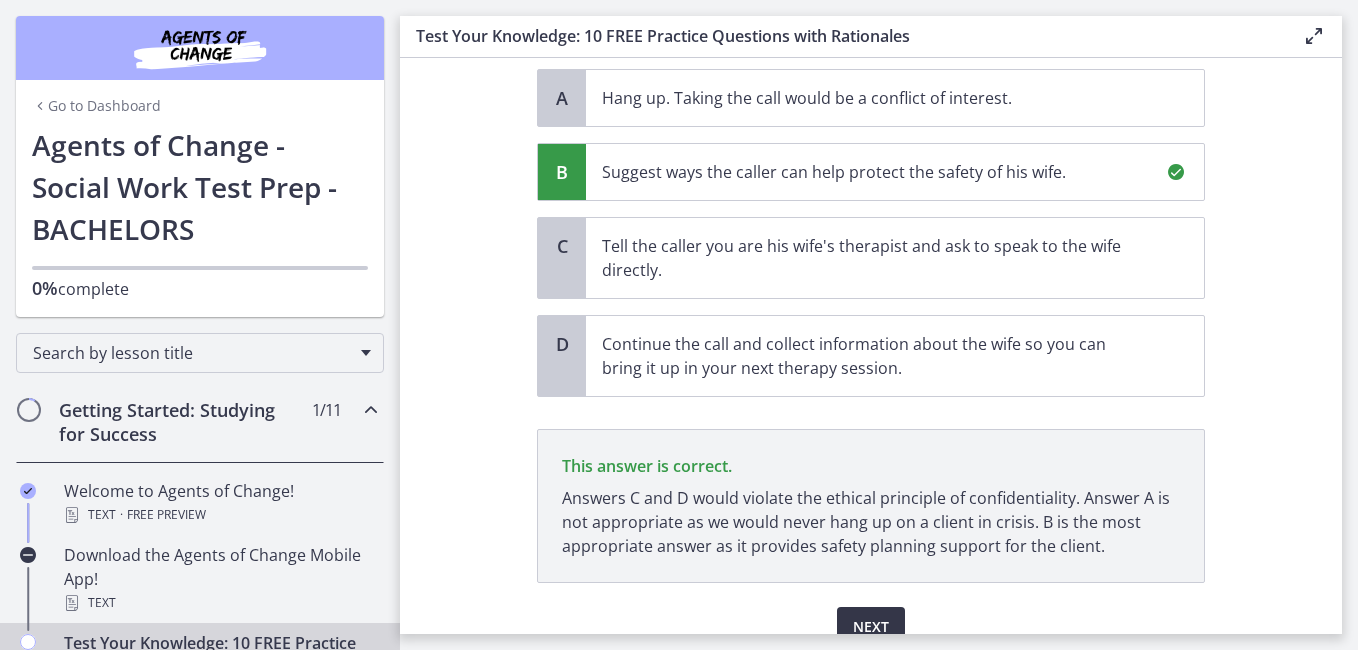 scroll, scrollTop: 542, scrollLeft: 0, axis: vertical 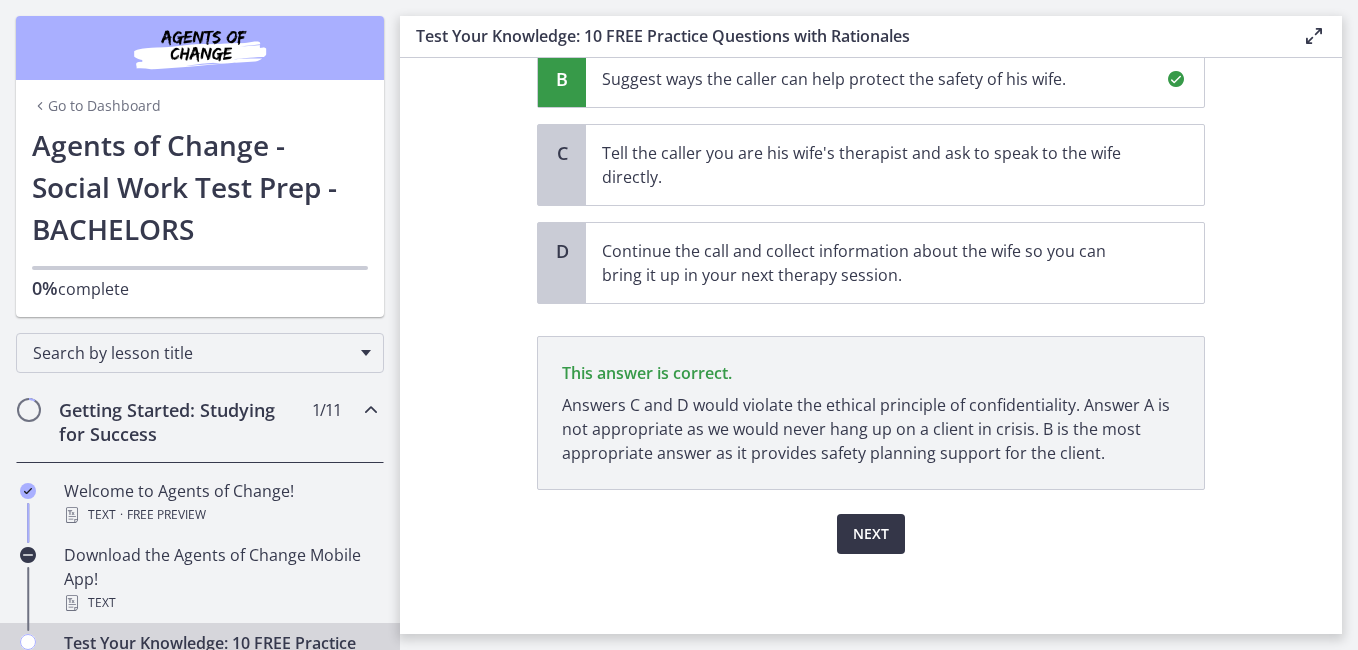 click on "Next" at bounding box center [871, 534] 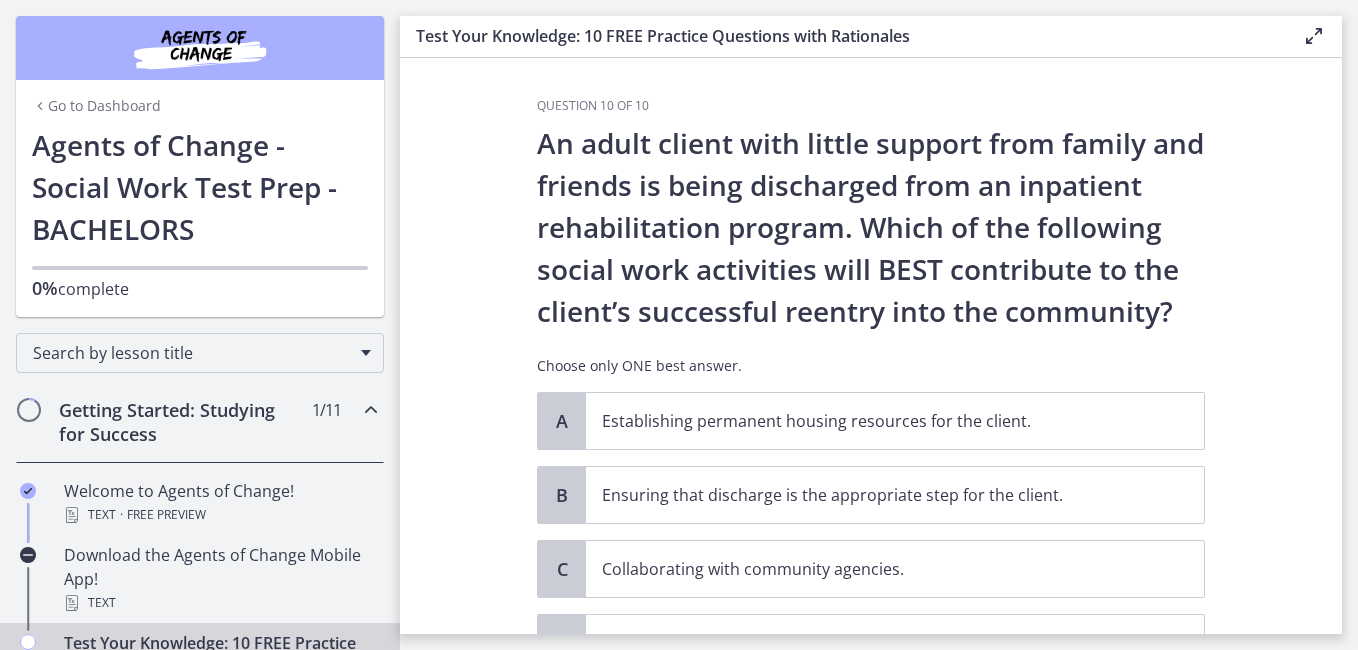 scroll, scrollTop: 182, scrollLeft: 0, axis: vertical 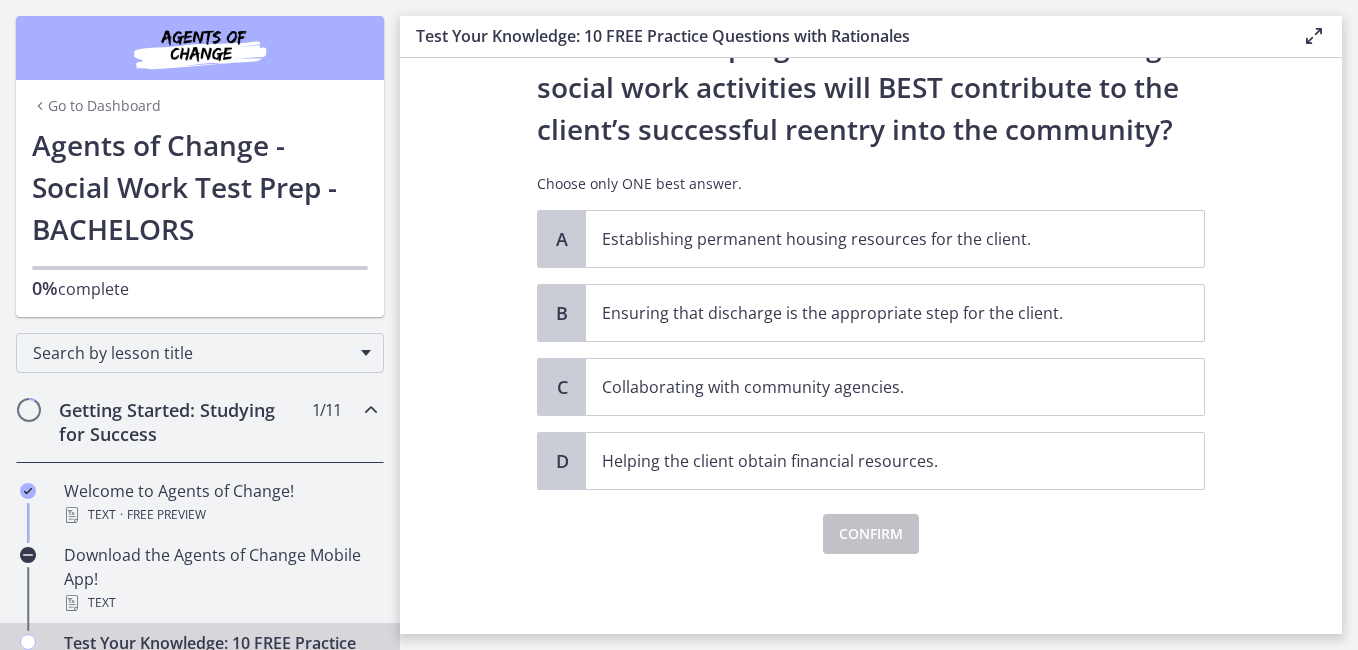click on "Question   10   of   10
An adult client with little support from family and friends is being discharged from an inpatient rehabilitation program. Which of the following social work activities will BEST contribute to the client’s successful reentry into the community?
Choose only ONE best answer.
A
Establishing permanent housing resources for the client.
B
Ensuring that discharge is the appropriate step for the client.
C
Collaborating with community agencies.
D
Helping the client obtain financial resources.
Confirm" at bounding box center (871, 346) 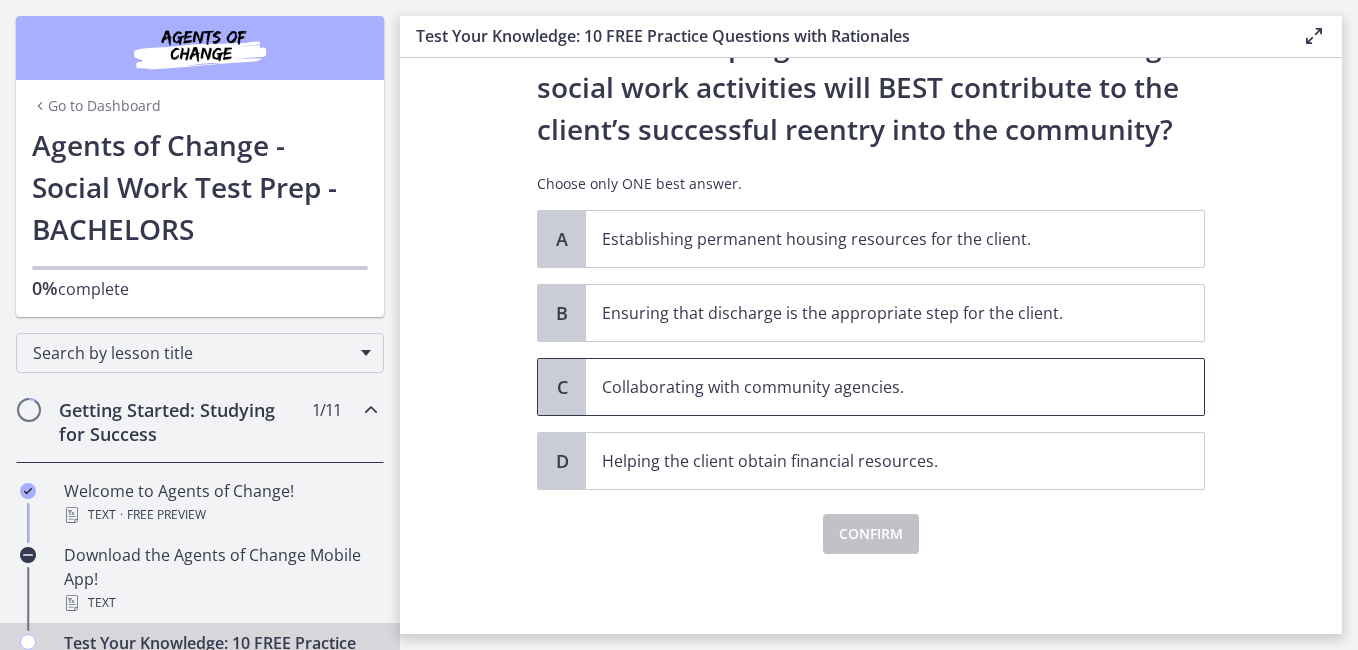 click on "Collaborating with community agencies." at bounding box center [875, 387] 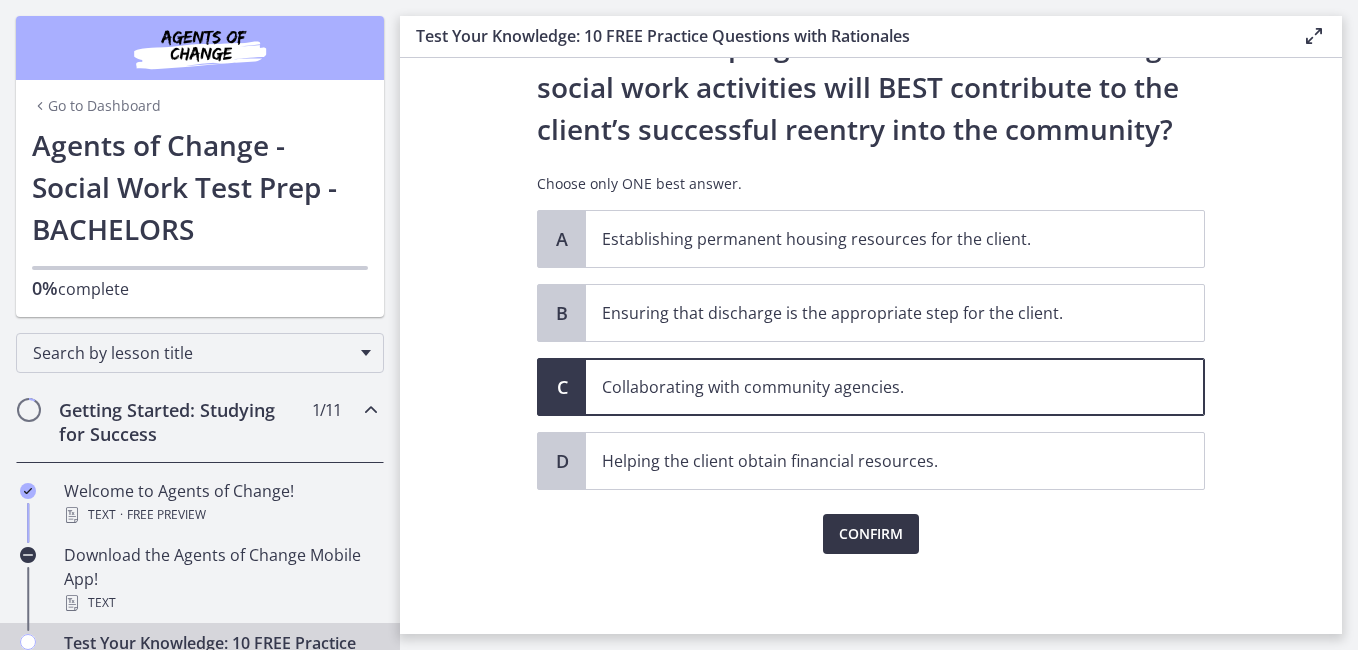 click on "Confirm" at bounding box center [871, 534] 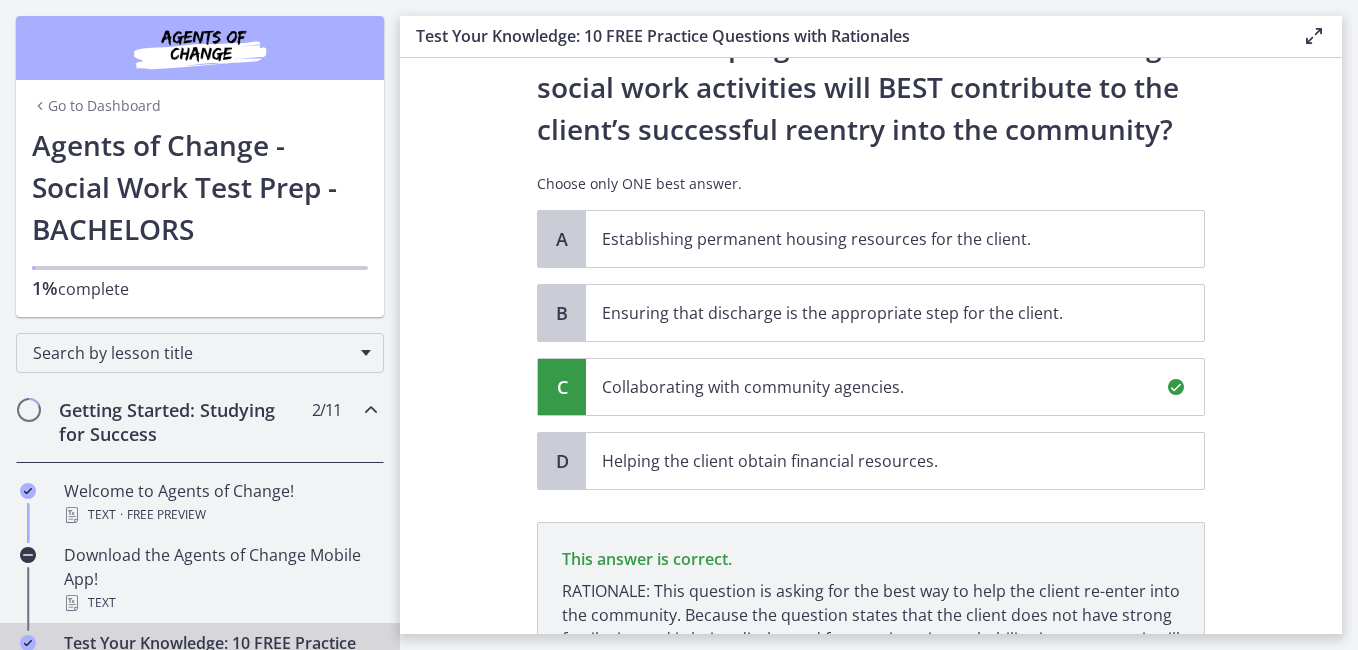 scroll, scrollTop: 416, scrollLeft: 0, axis: vertical 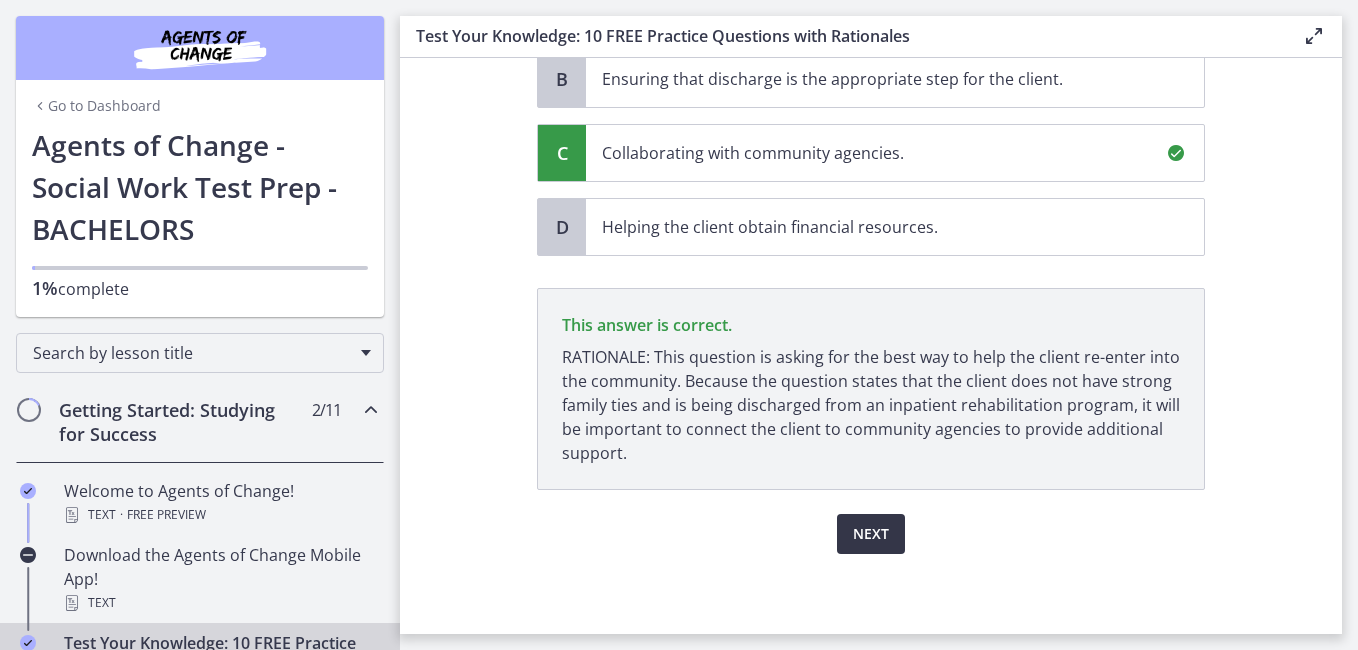 click on "Next" at bounding box center (871, 534) 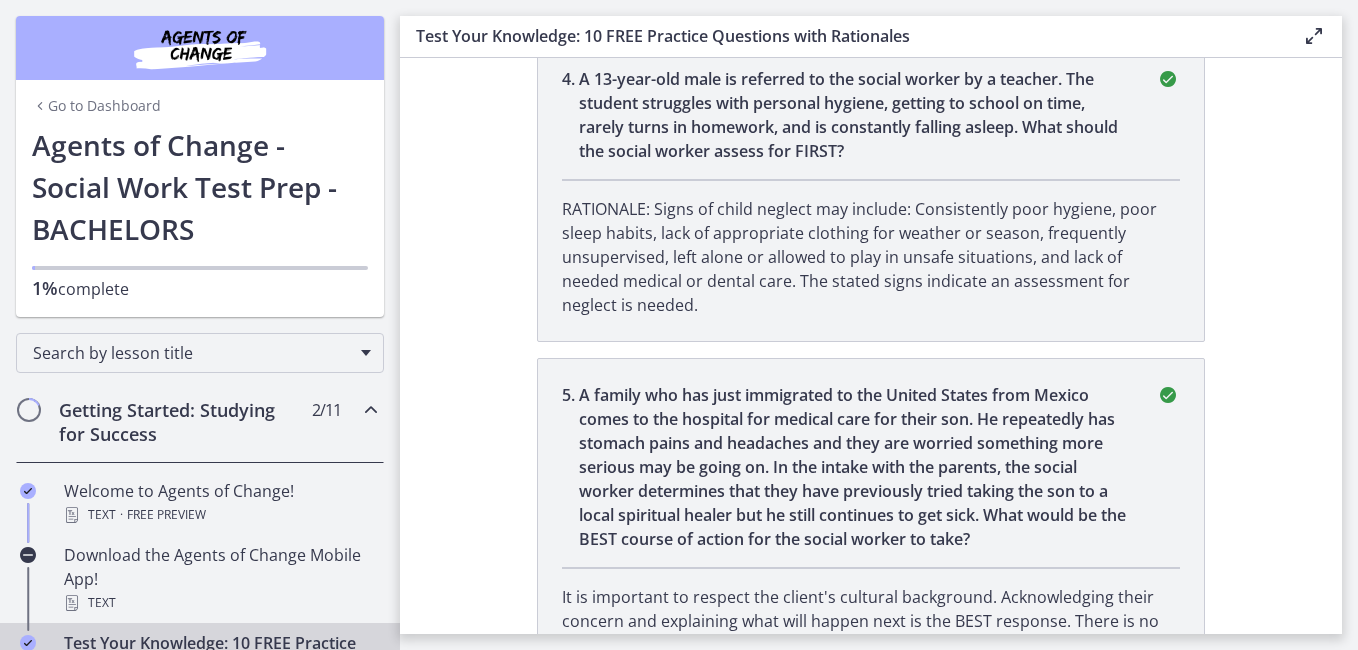 scroll, scrollTop: 1360, scrollLeft: 0, axis: vertical 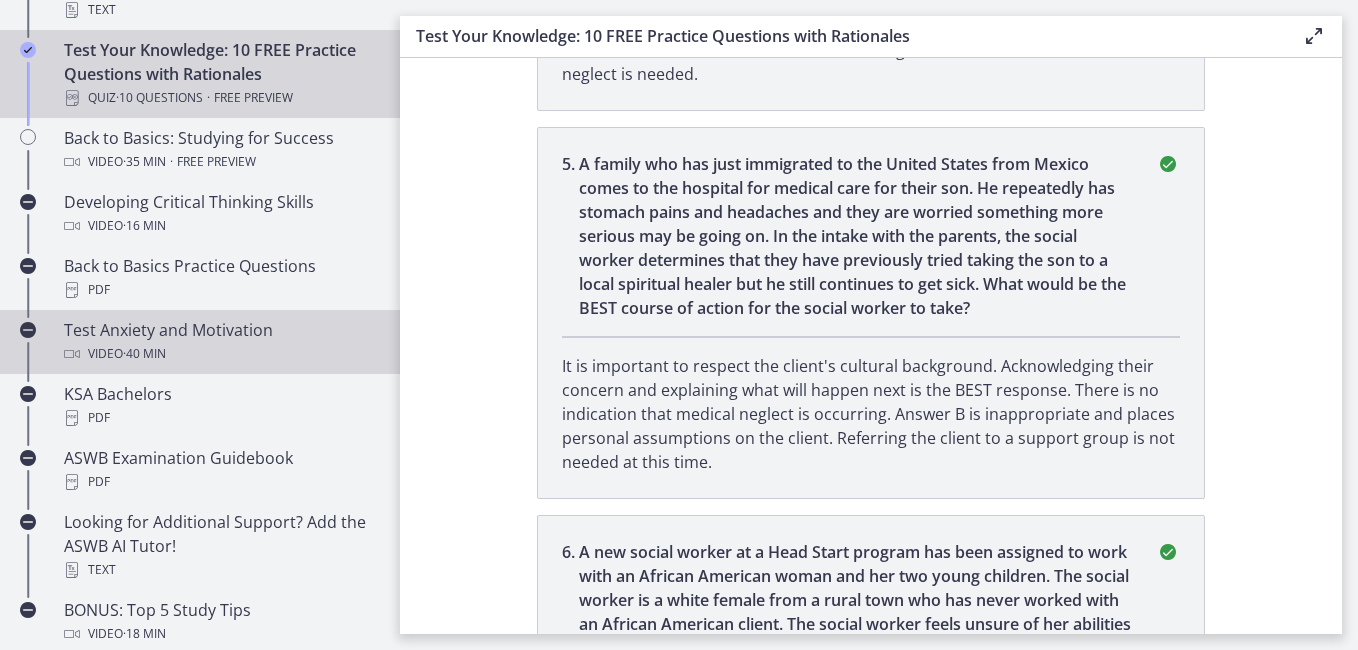 click on "Test Anxiety and Motivation
Video
·  40 min" at bounding box center [200, 342] 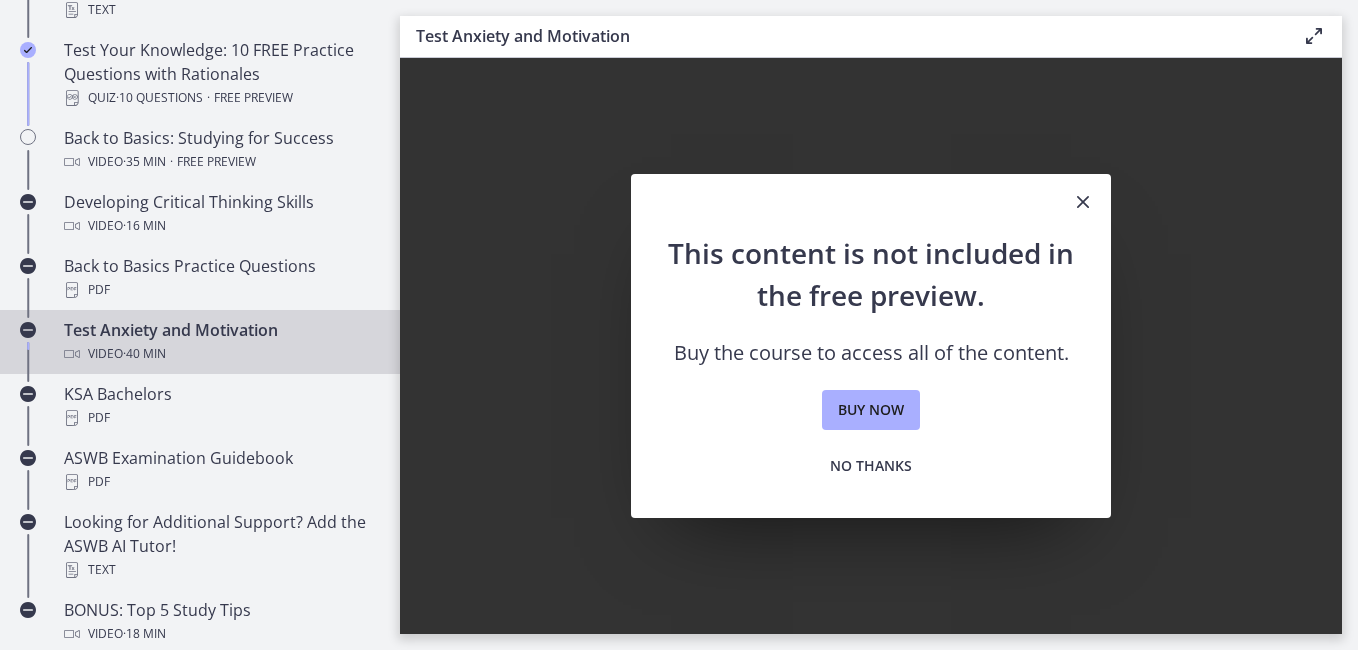 scroll, scrollTop: 0, scrollLeft: 0, axis: both 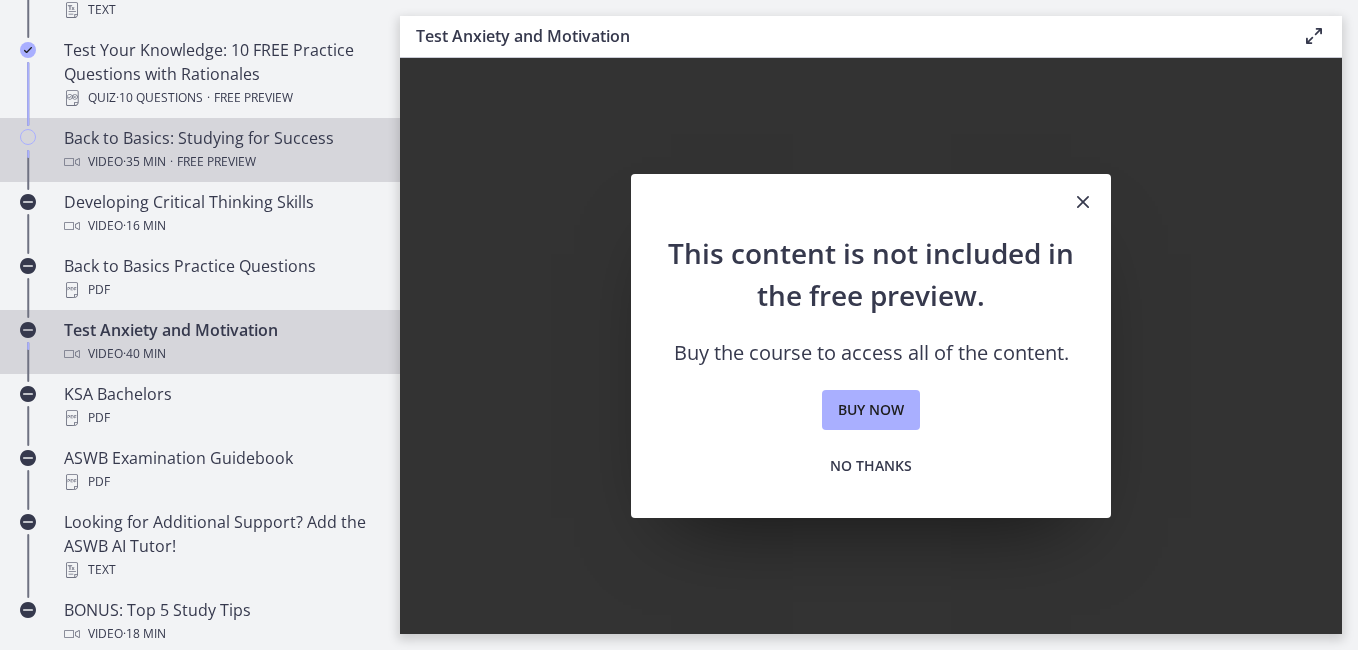 click on "Back to Basics: Studying for Success
Video
·  35 min
·
Free preview" at bounding box center (220, 150) 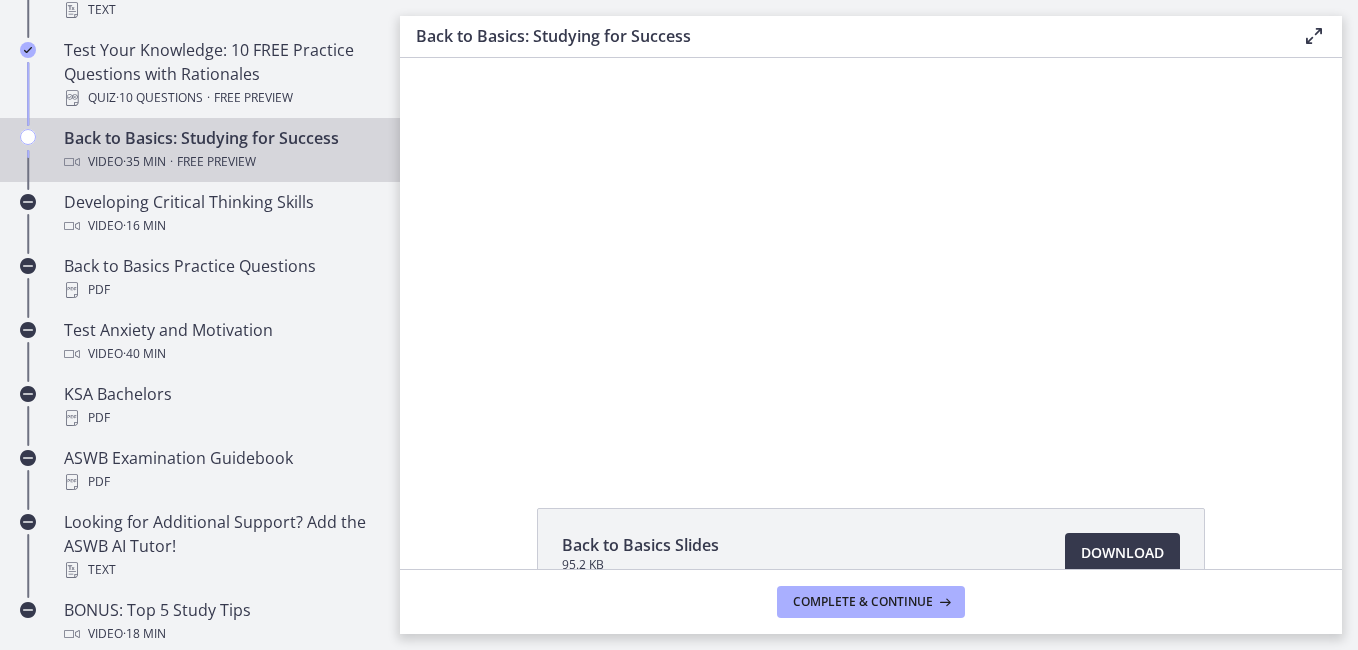 scroll, scrollTop: 0, scrollLeft: 0, axis: both 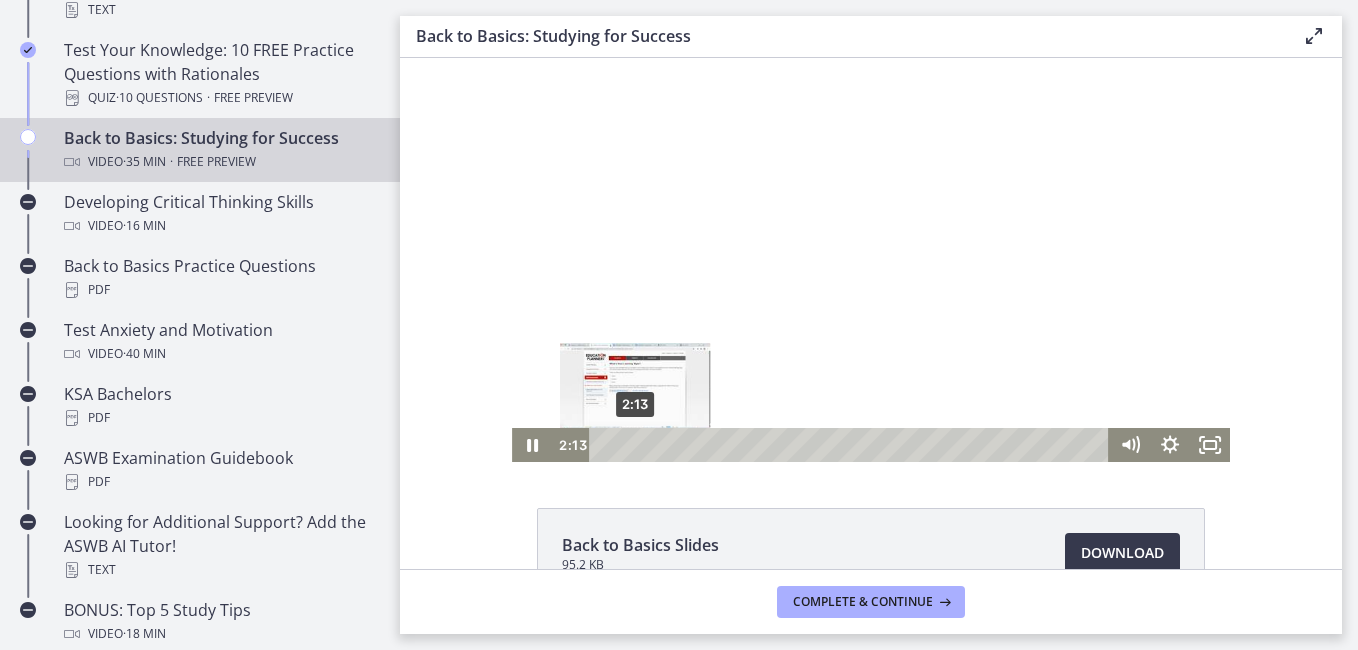 click on "2:13" at bounding box center [853, 445] 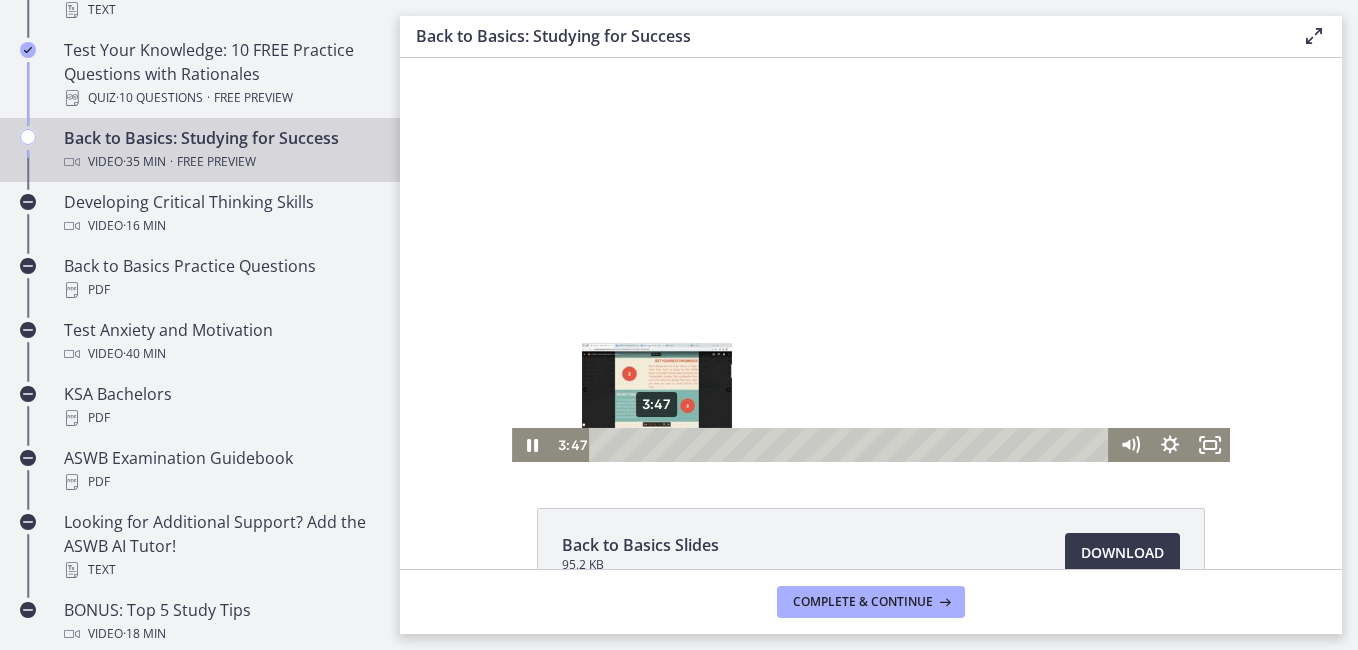 click on "3:47" at bounding box center [853, 445] 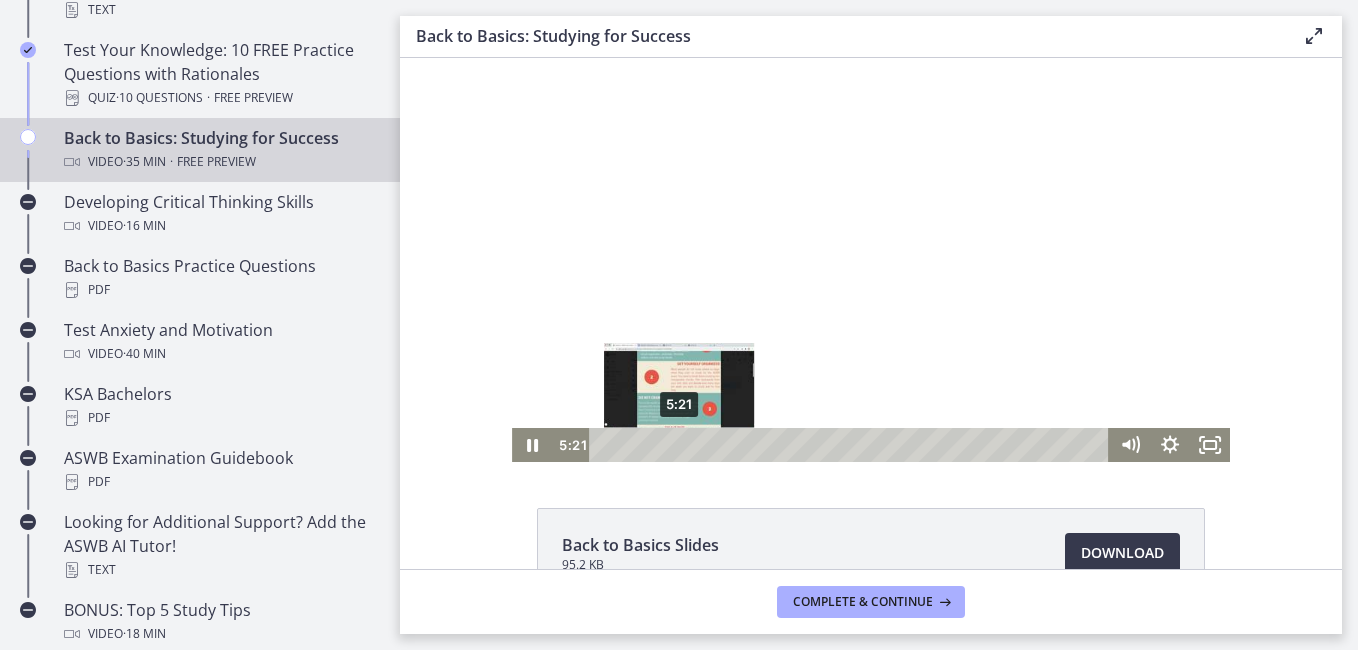 click on "5:21" at bounding box center [853, 445] 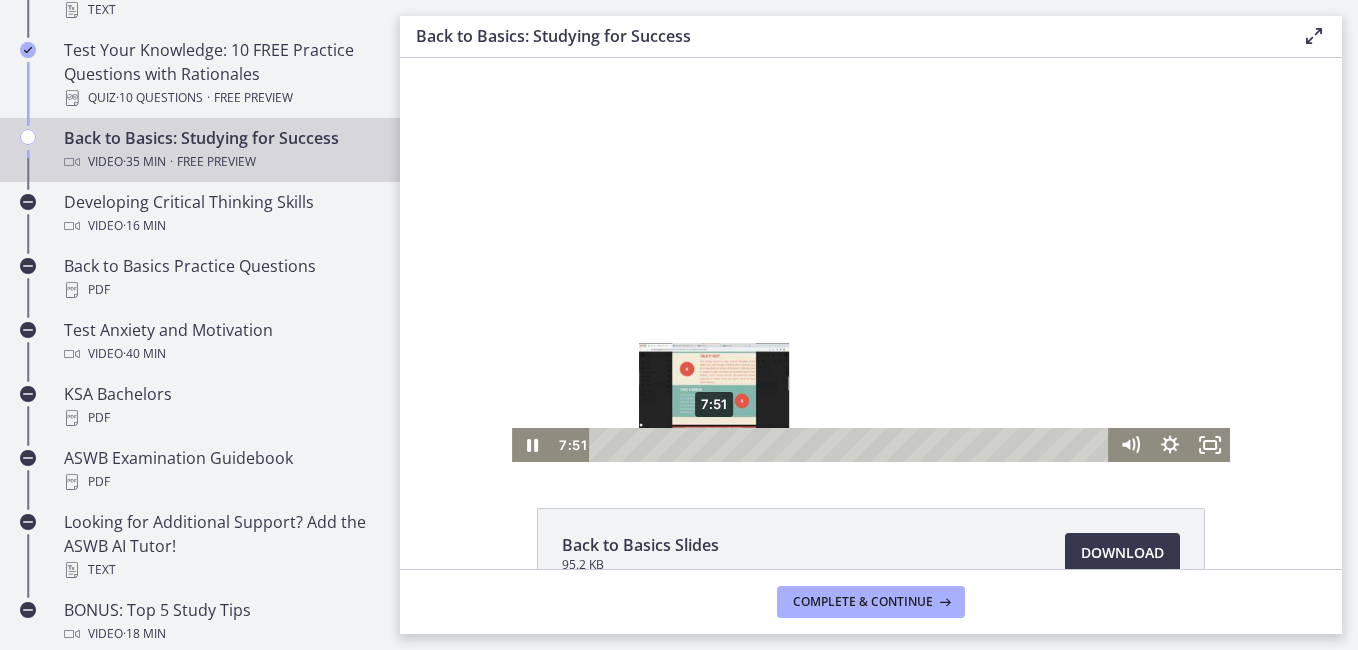click on "7:51" at bounding box center [853, 445] 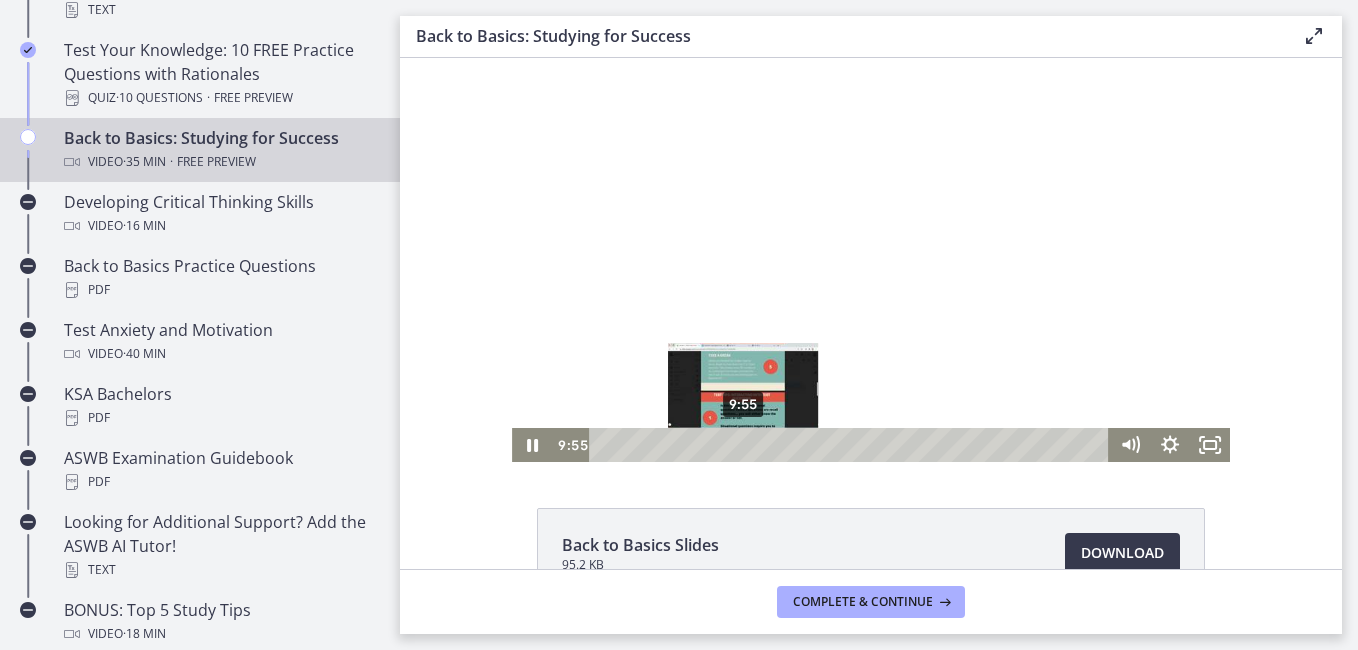 click on "9:55" at bounding box center [853, 445] 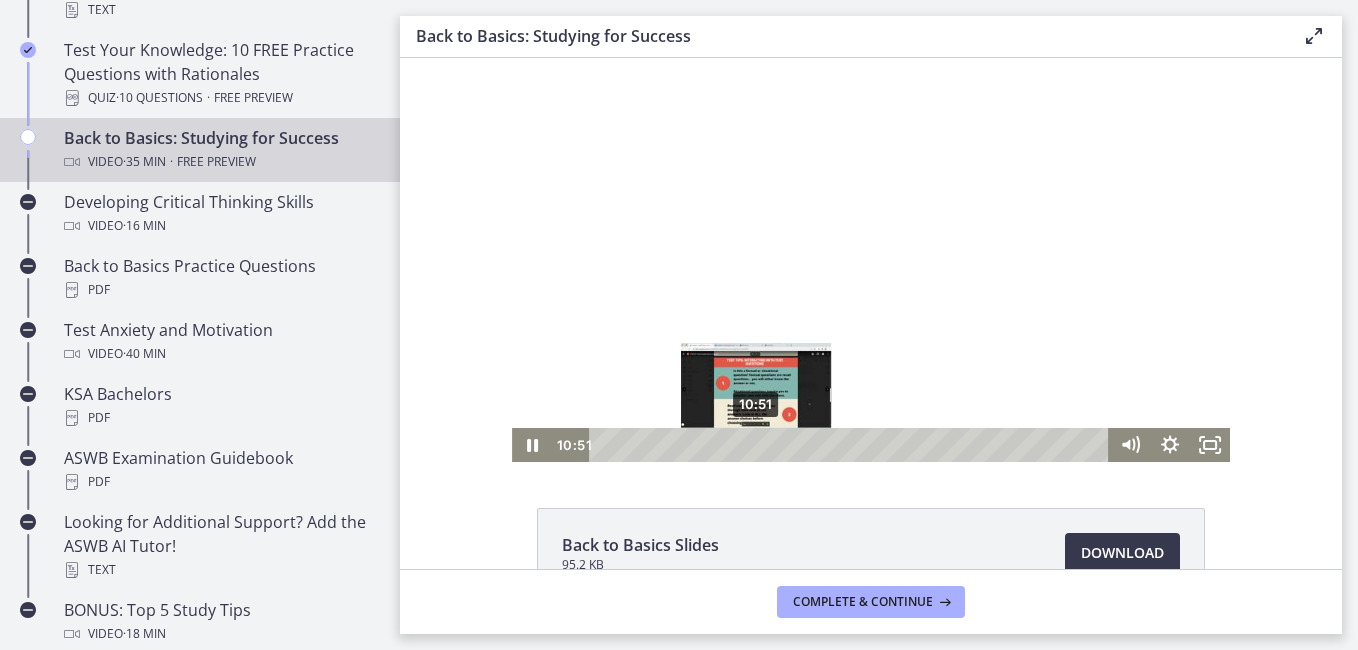 click on "10:51" at bounding box center (853, 445) 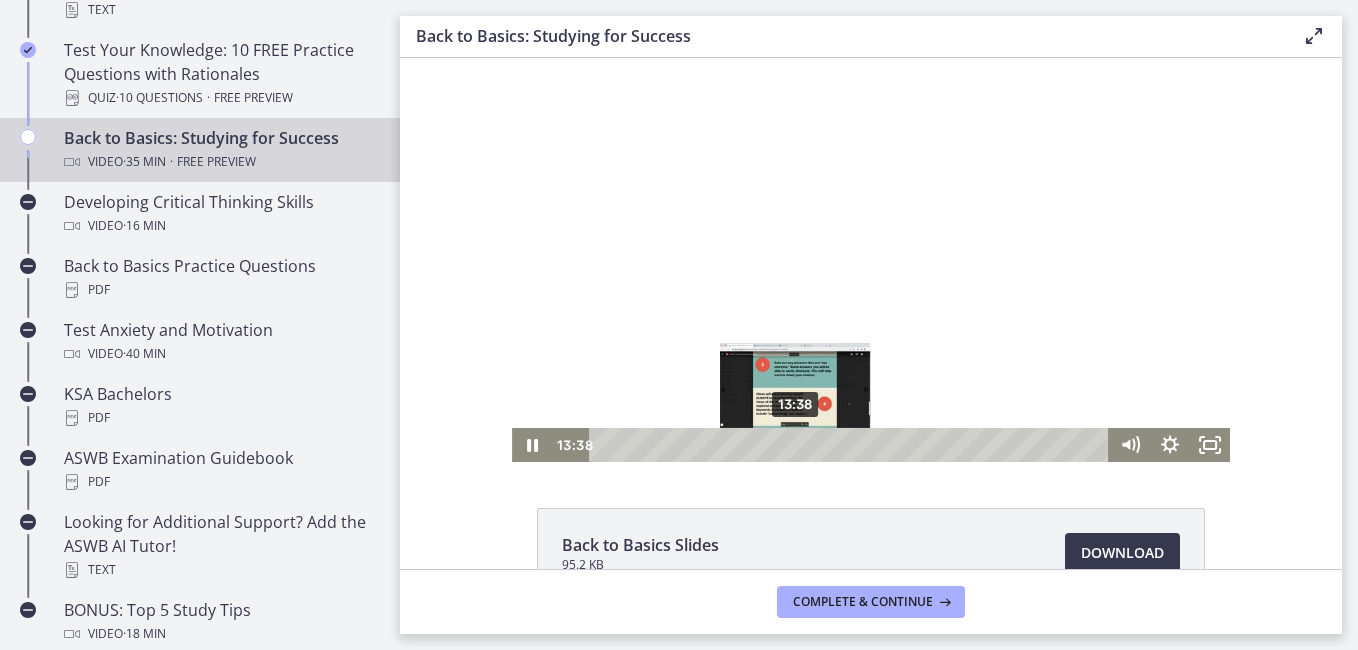 click on "13:38" at bounding box center [853, 445] 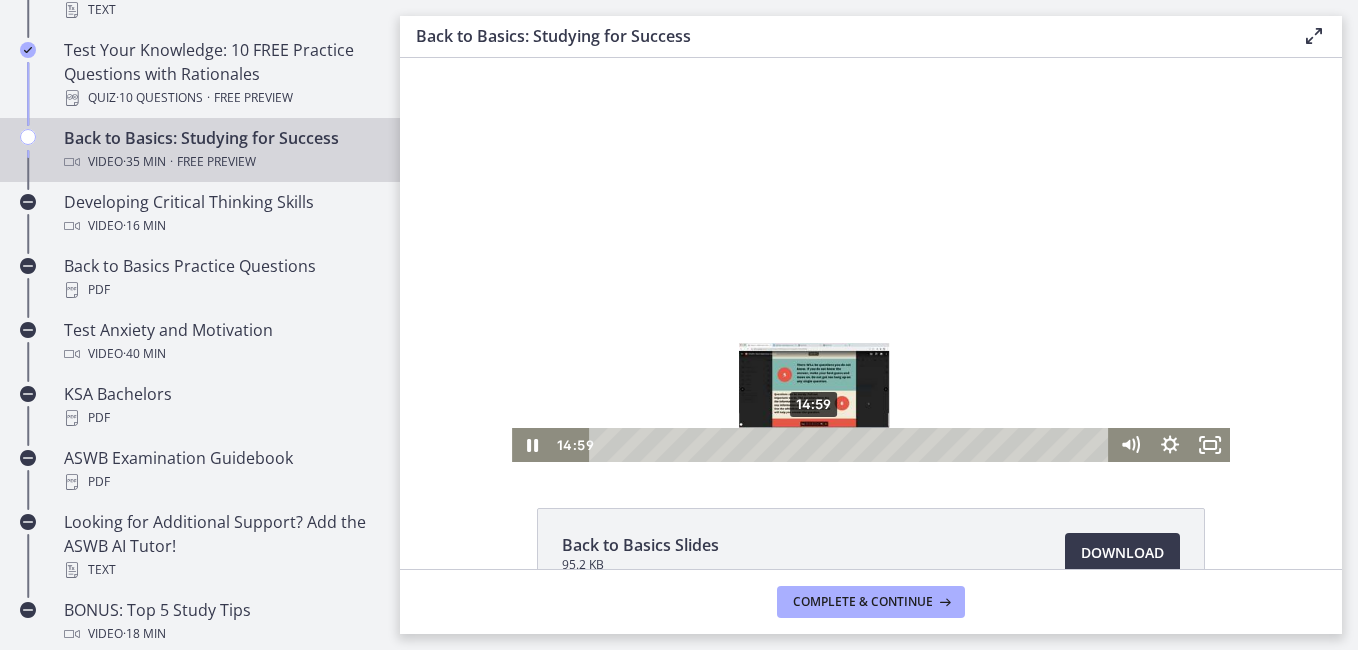 click on "14:59" at bounding box center [853, 445] 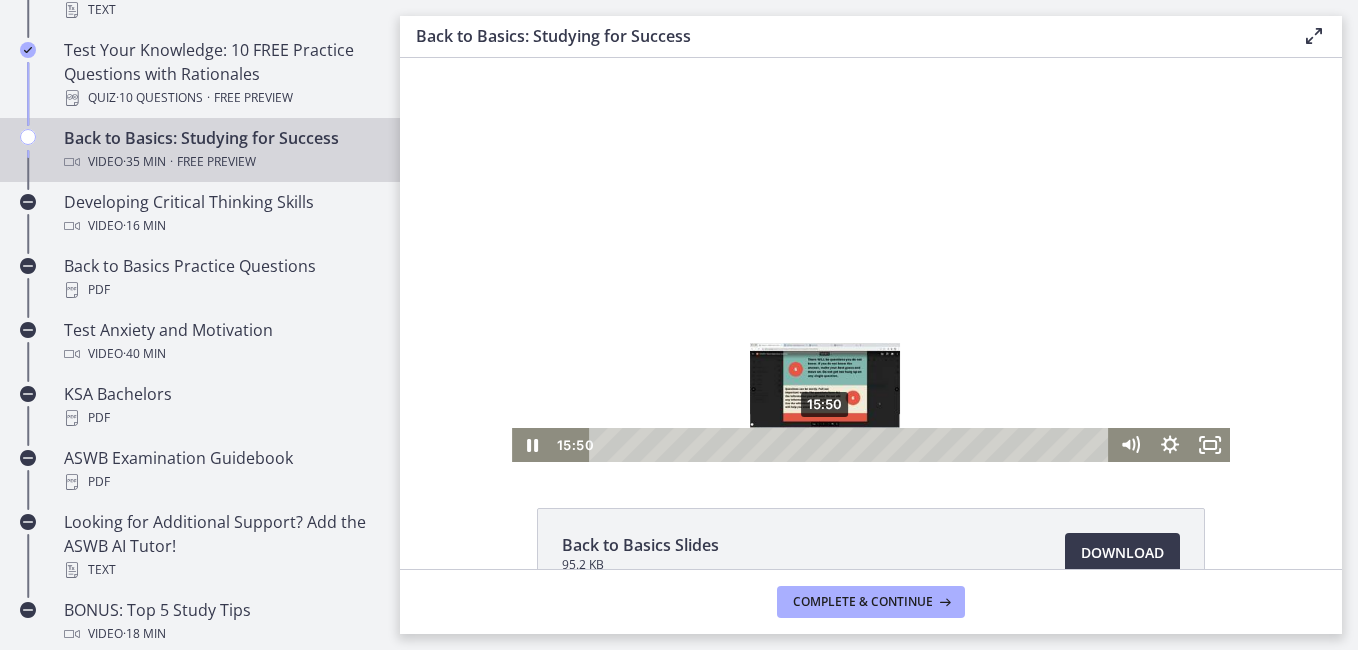 click on "15:50" at bounding box center [853, 445] 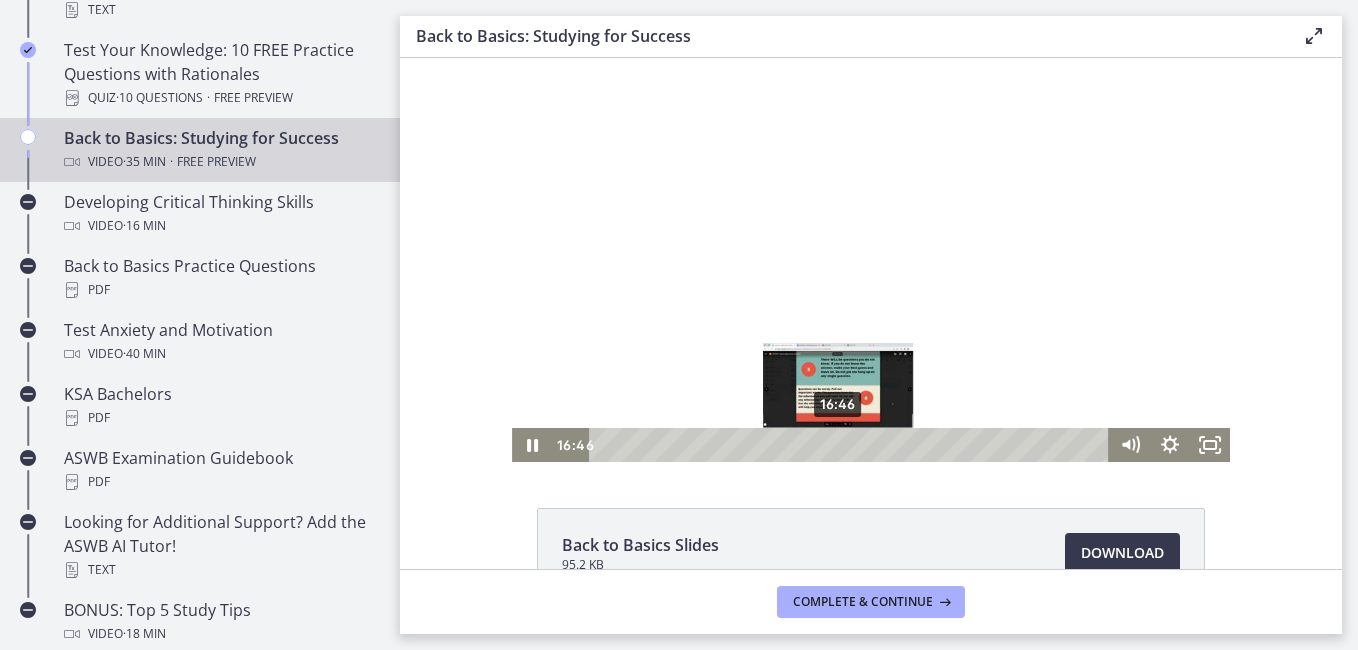 click on "16:46" at bounding box center (853, 445) 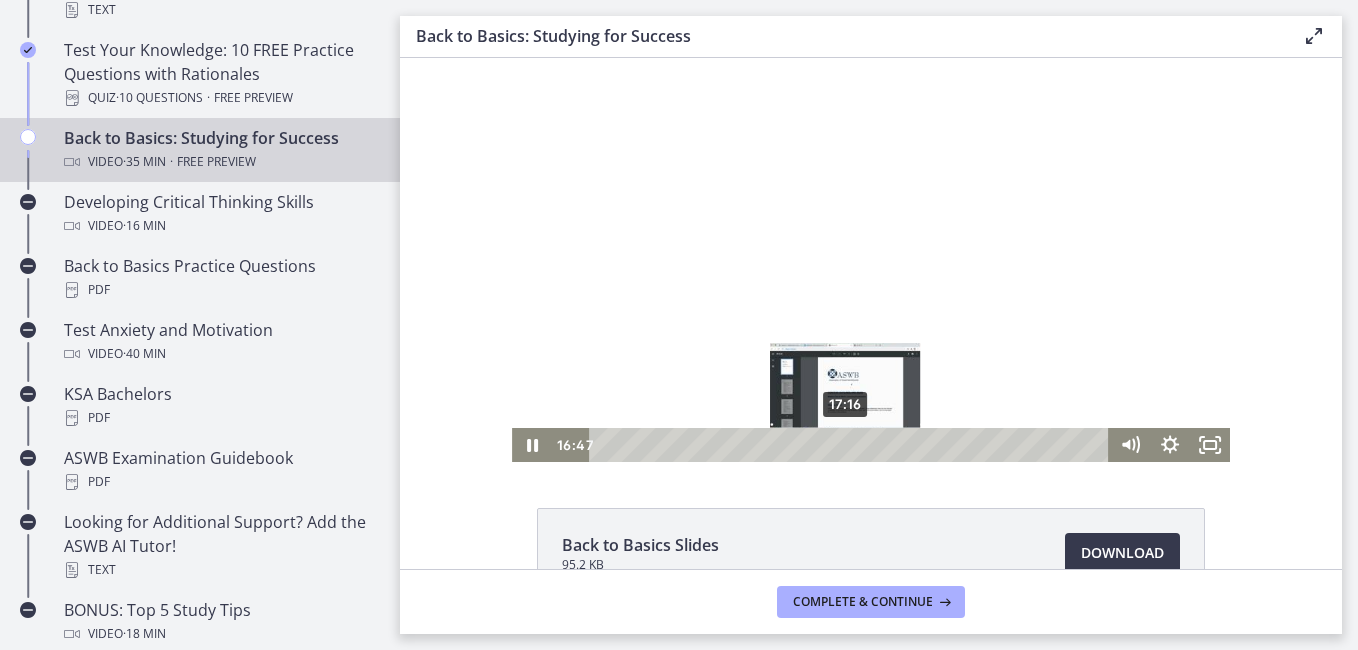 click on "17:16" at bounding box center (853, 445) 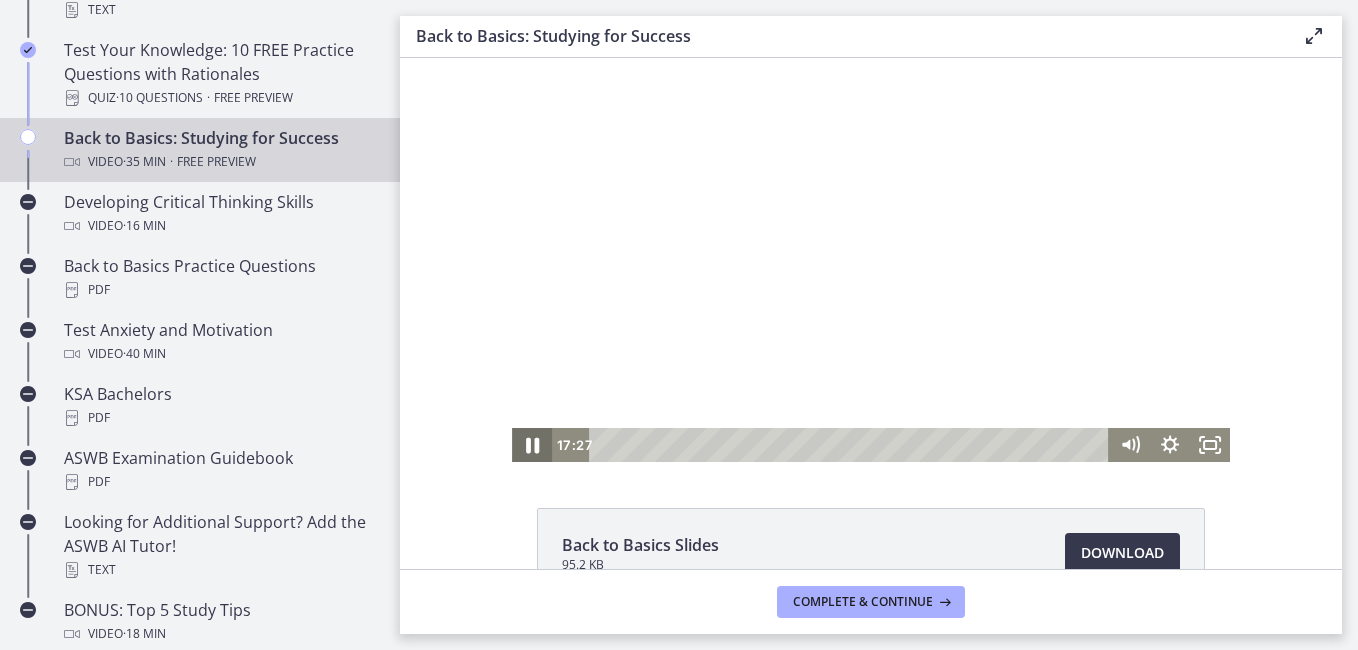 click 